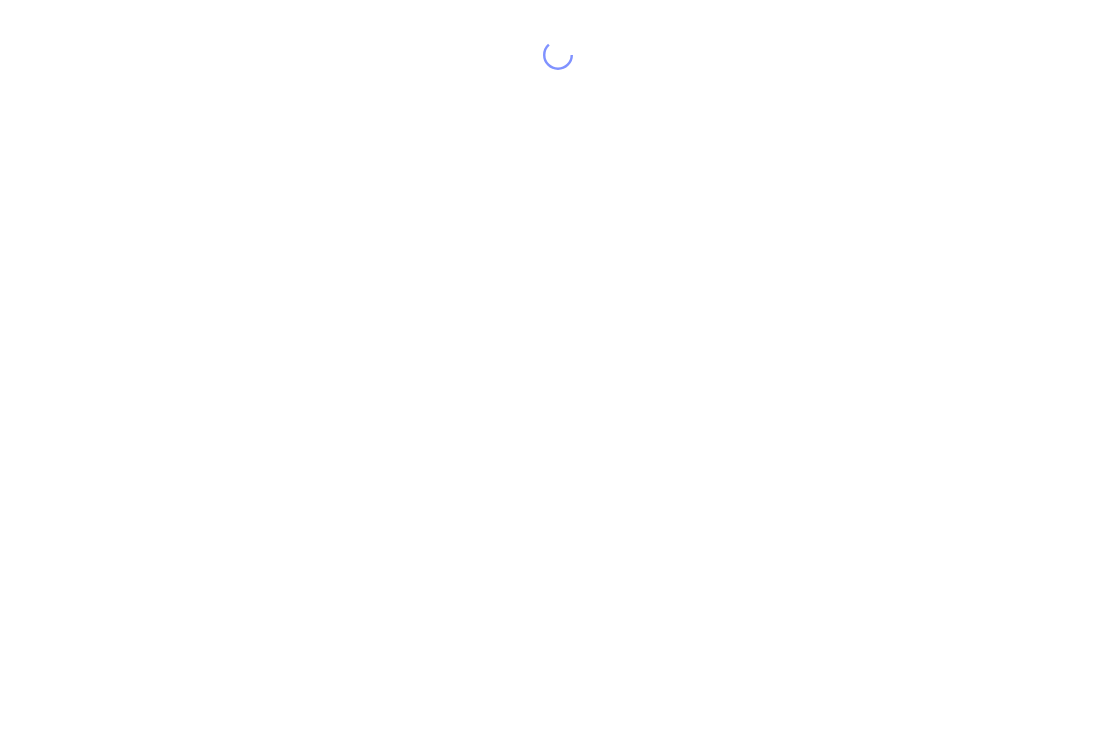 scroll, scrollTop: 0, scrollLeft: 0, axis: both 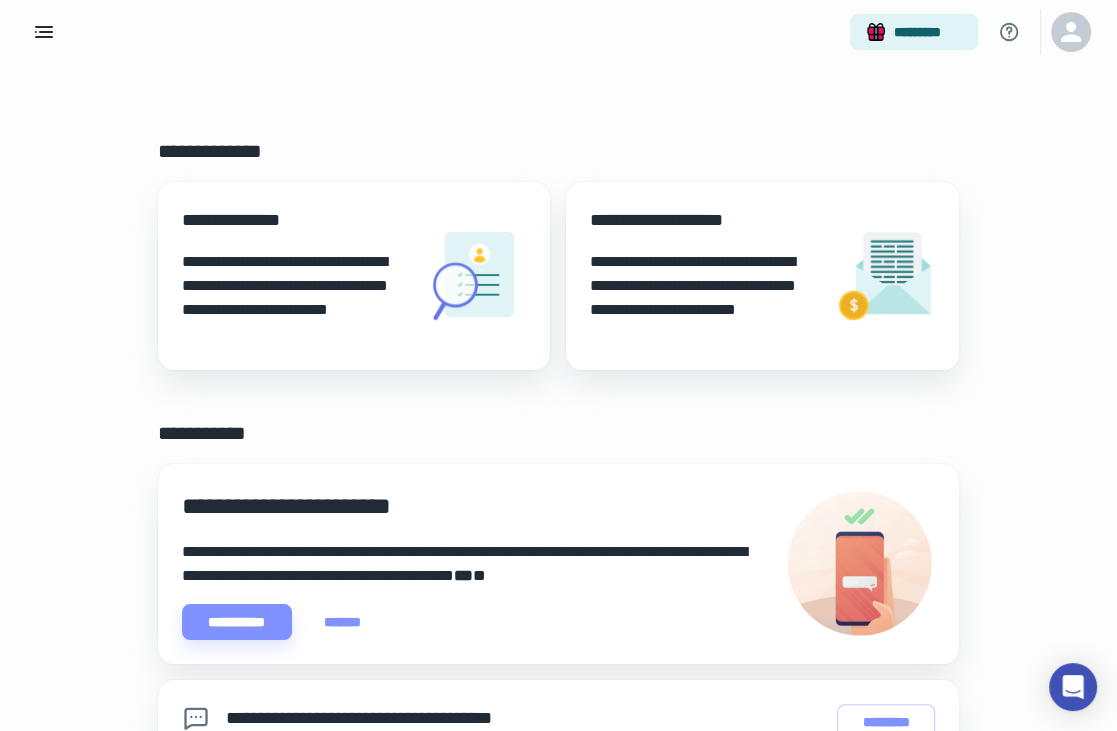 click on "[STREET_NAME] [STREET_NUMBER] [APARTMENT_NUMBER] [CITY] [STATE] [POSTAL_CODE] [COUNTRY] [PHONE_NUMBER] [EMAIL_ADDRESS] [WEBSITE_URL] [DATE_OF_BIRTH] [AGE] [GENDER]" at bounding box center [558, 698] 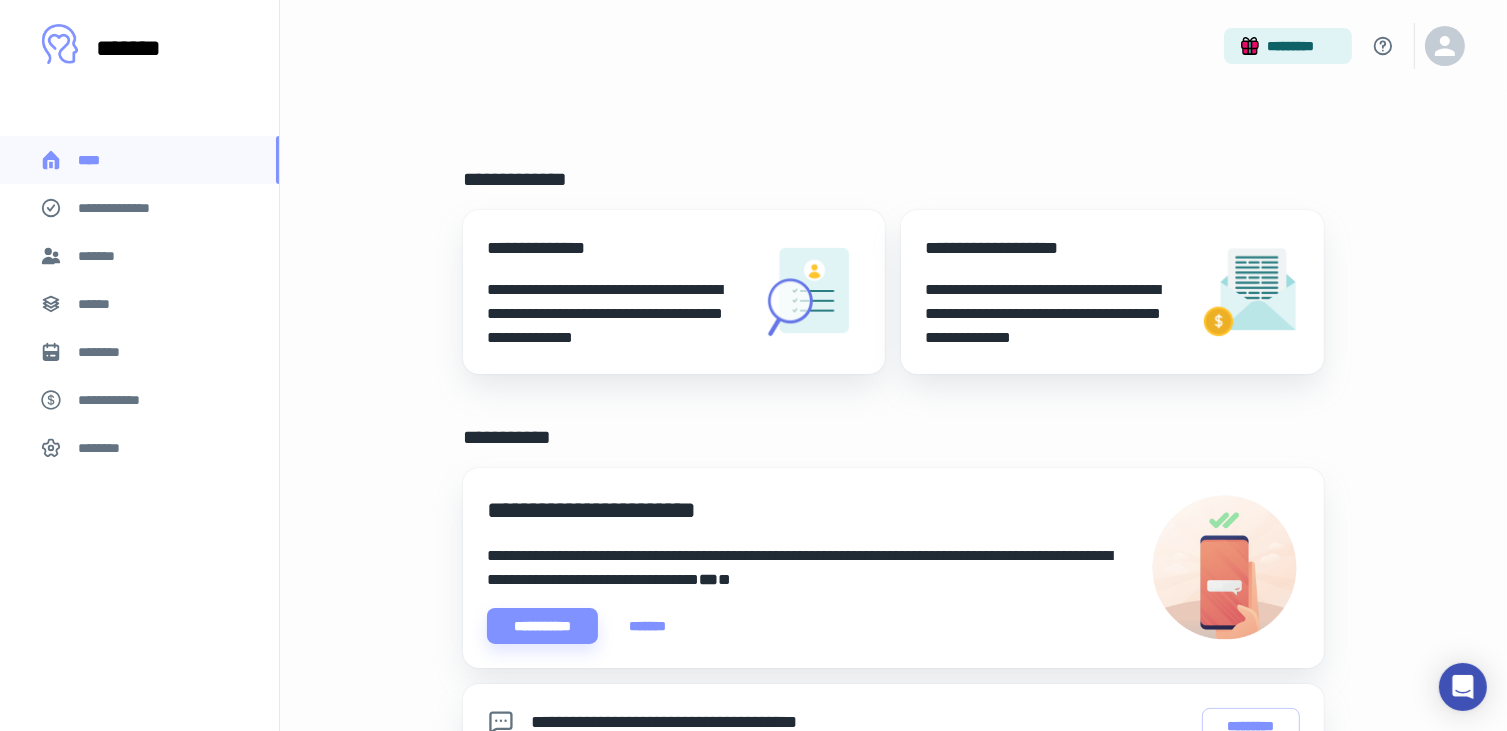 click on "*********" at bounding box center (894, 46) 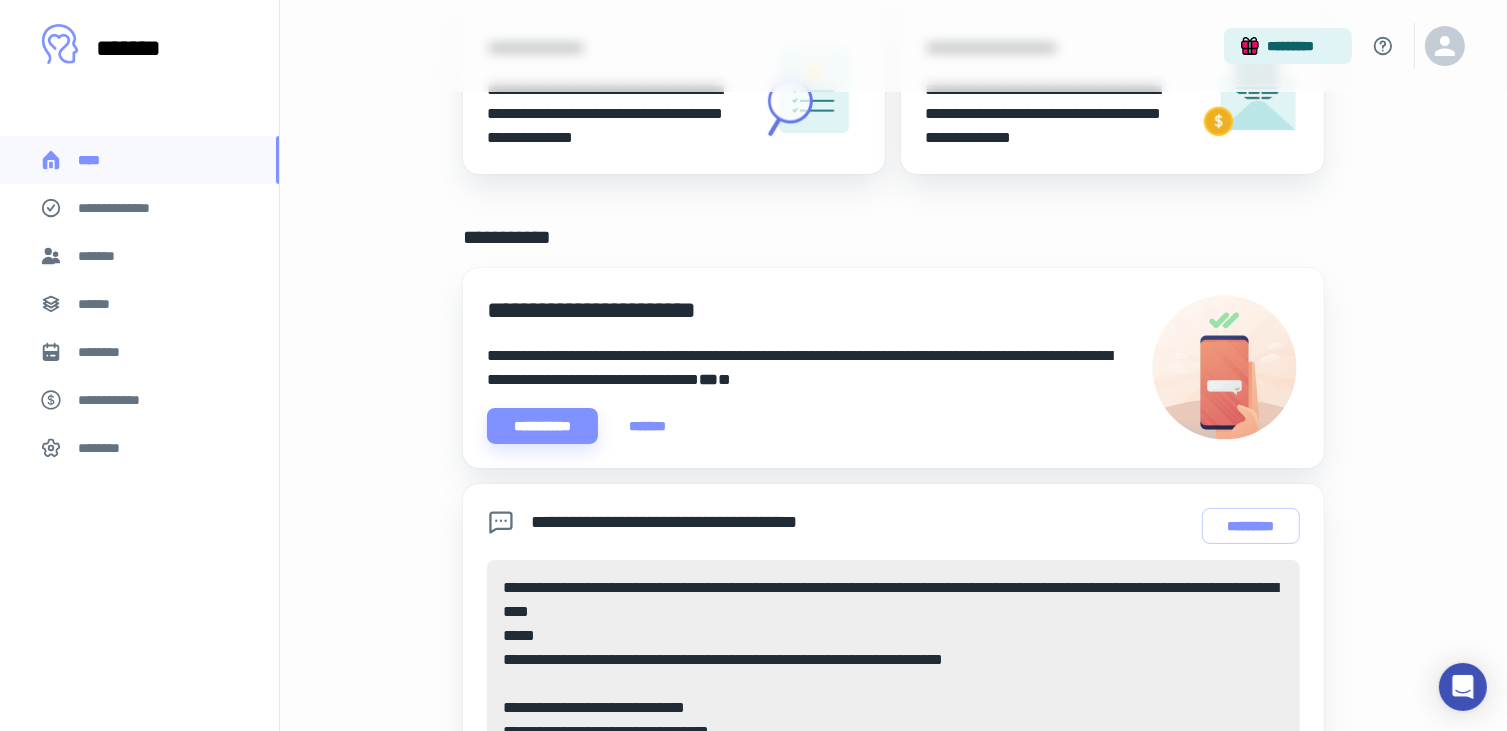 scroll, scrollTop: 0, scrollLeft: 0, axis: both 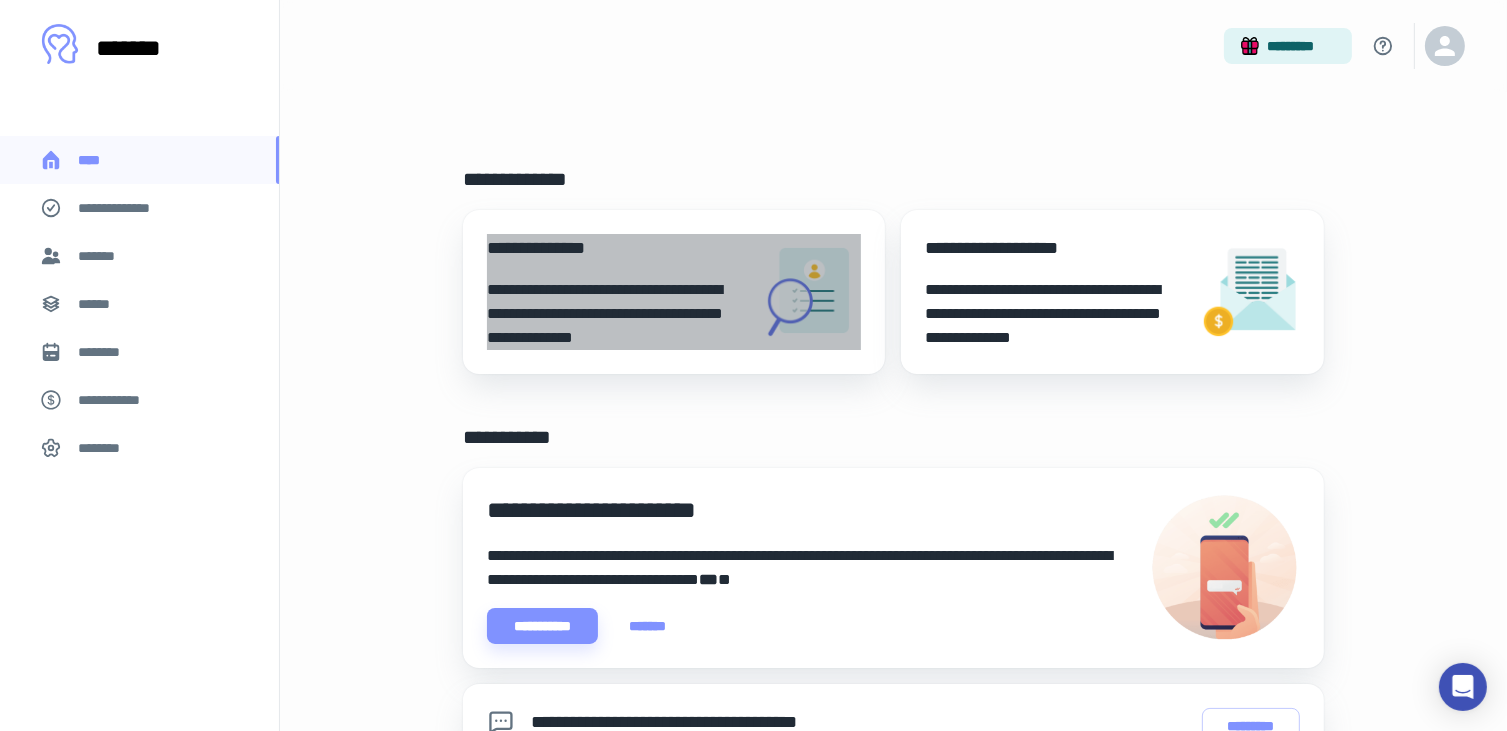 click on "**********" at bounding box center [616, 292] 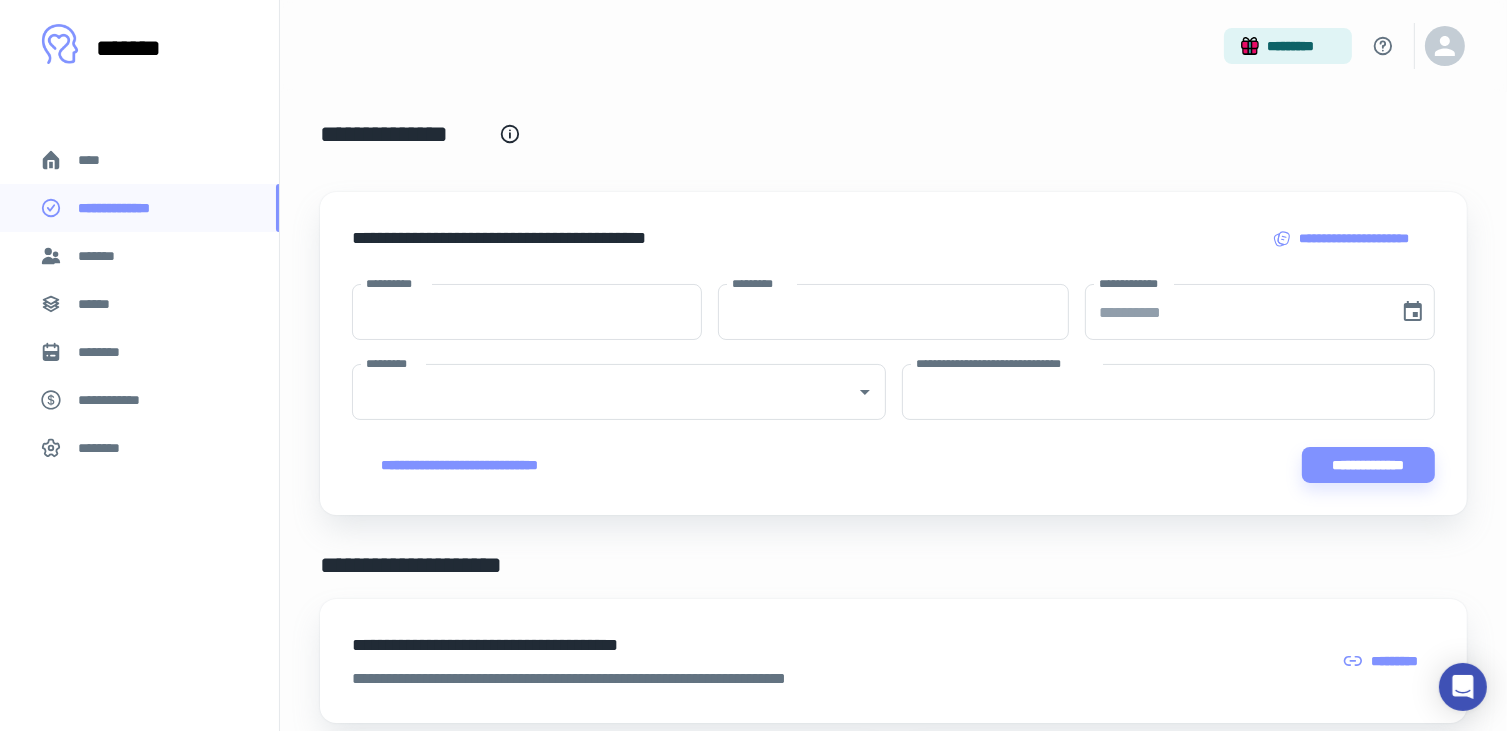 click on "**********" at bounding box center (527, 312) 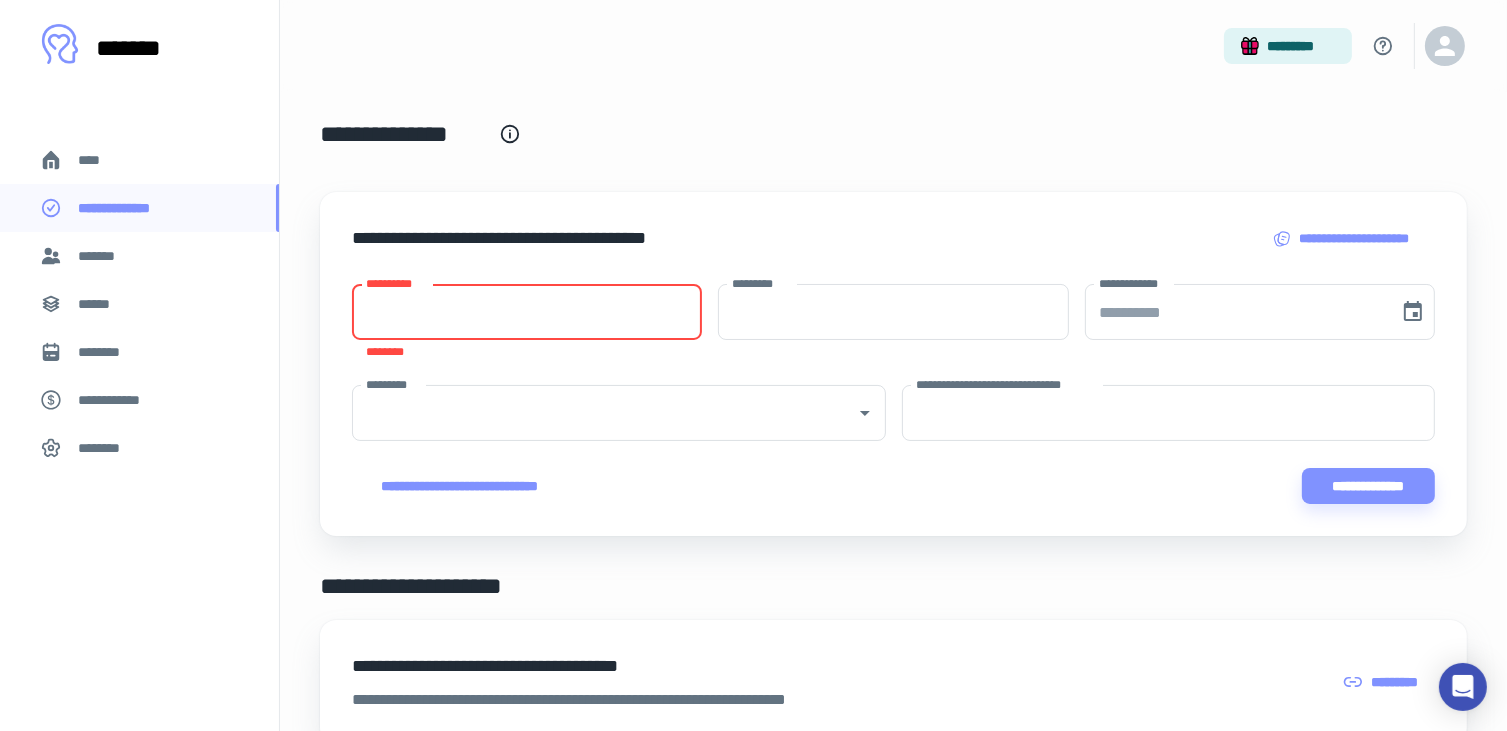 click on "*********" at bounding box center [591, 413] 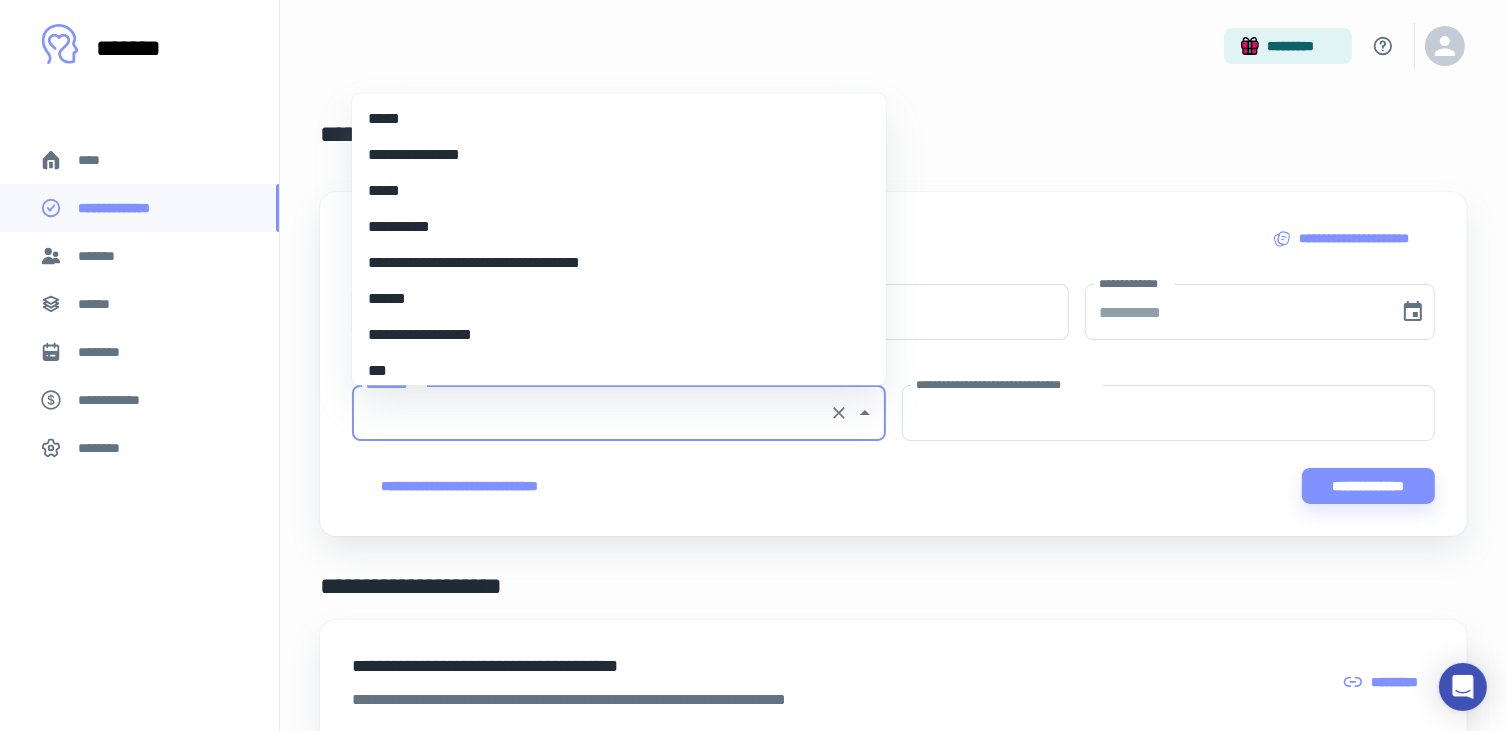 scroll, scrollTop: 8500, scrollLeft: 0, axis: vertical 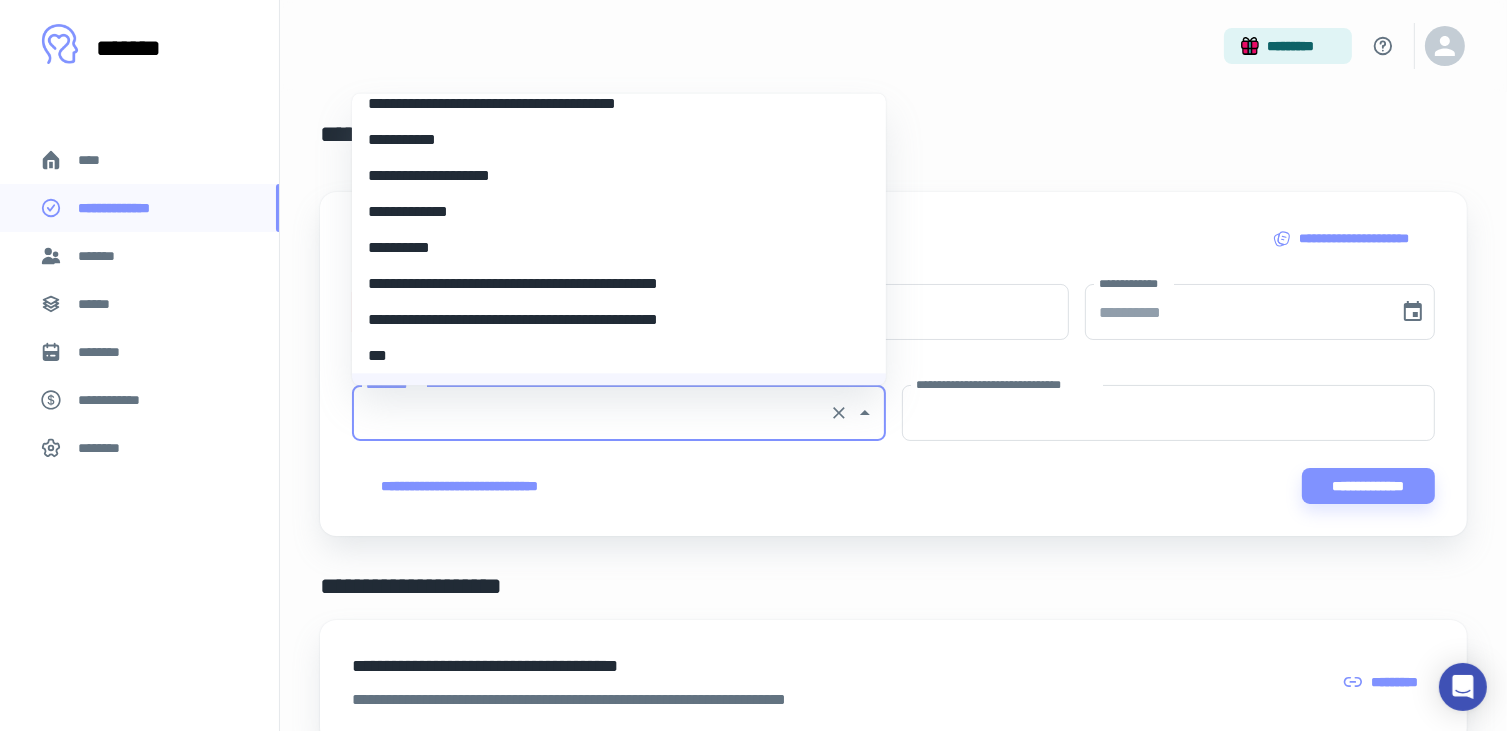 click on "**********" at bounding box center [1169, 413] 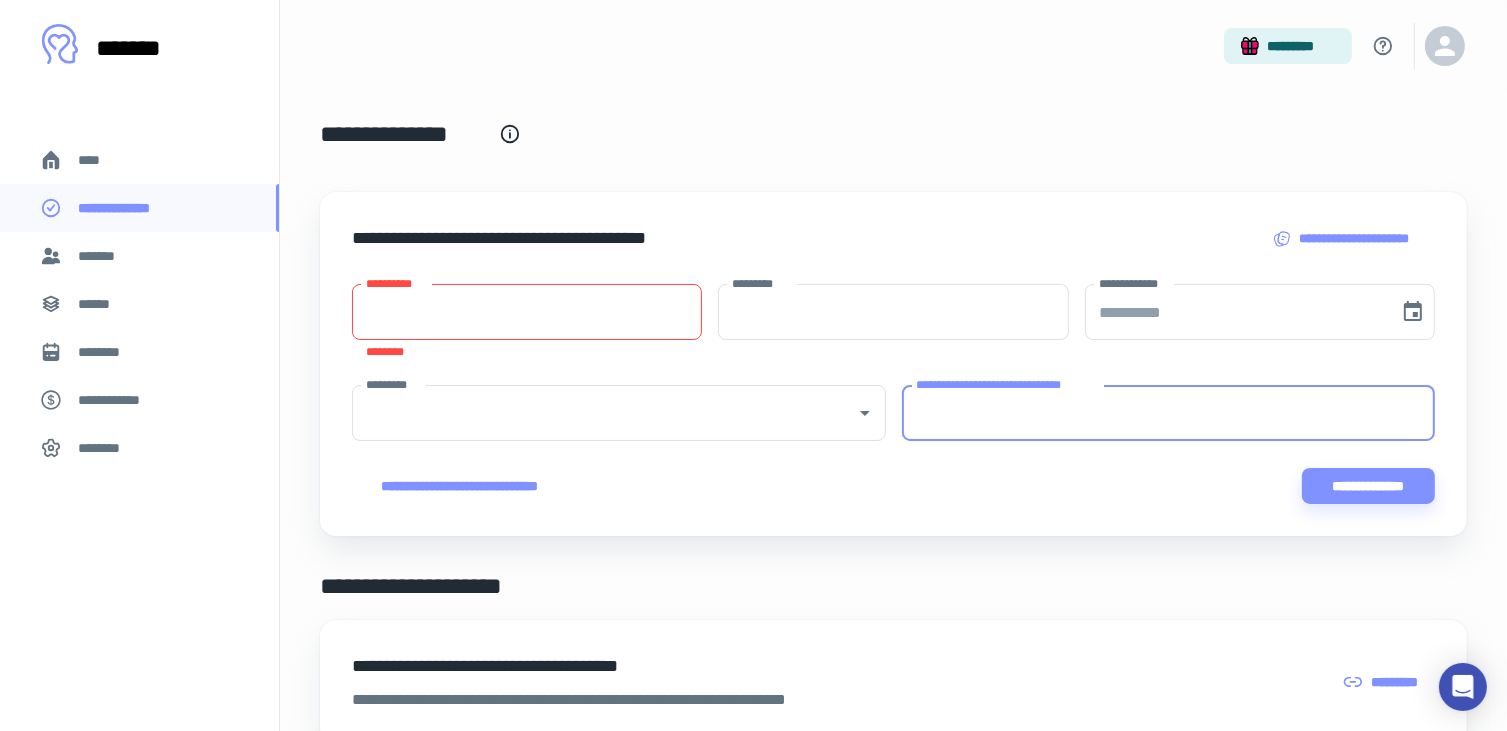 paste on "**********" 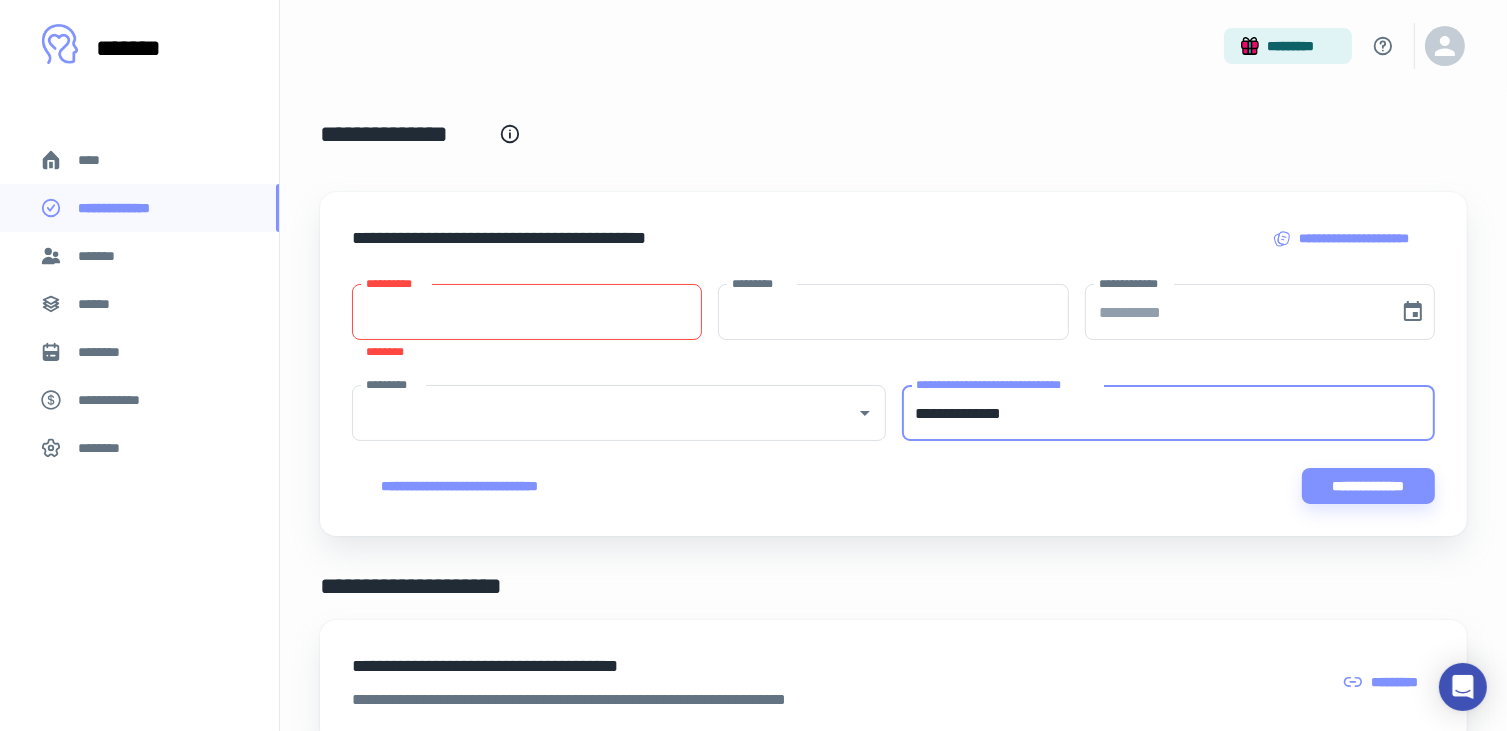 type on "**********" 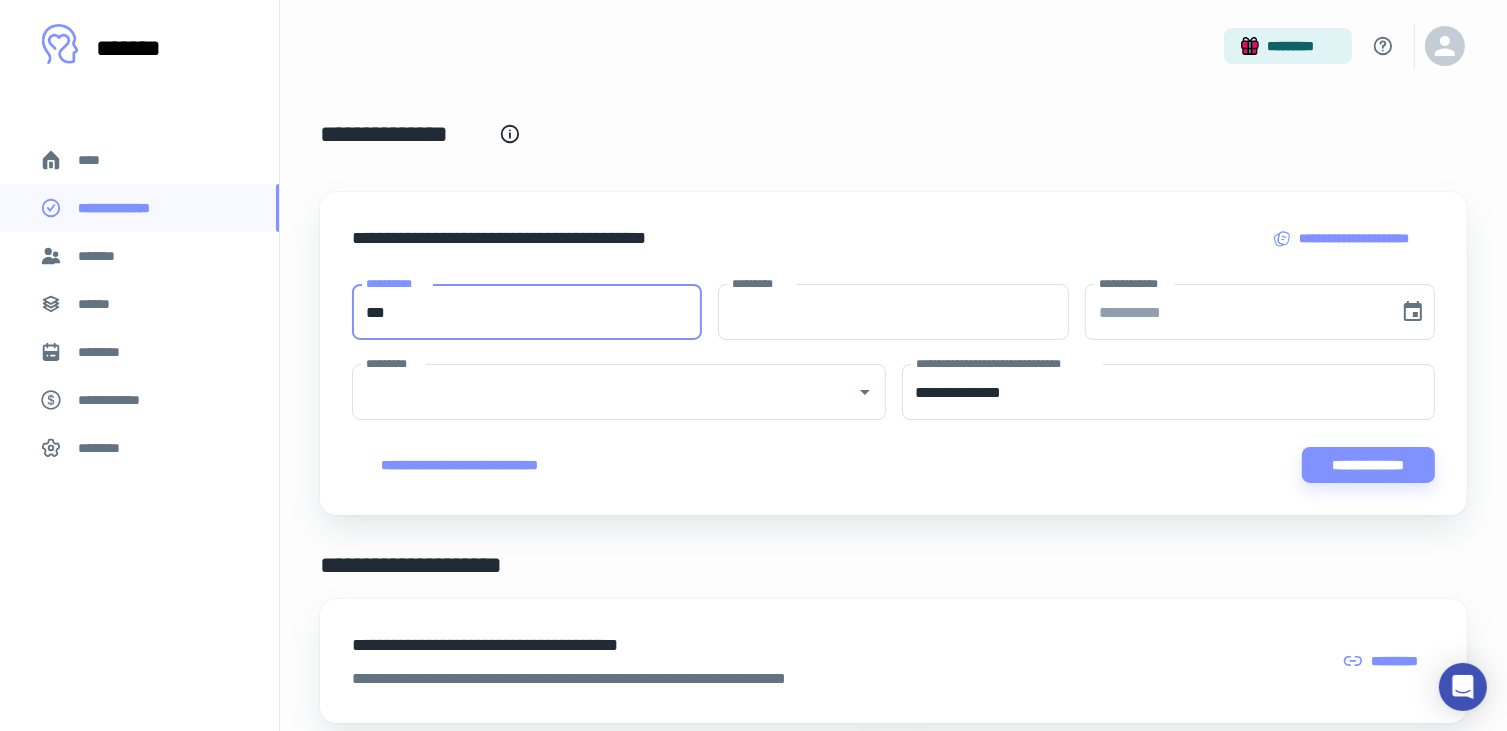 type on "***" 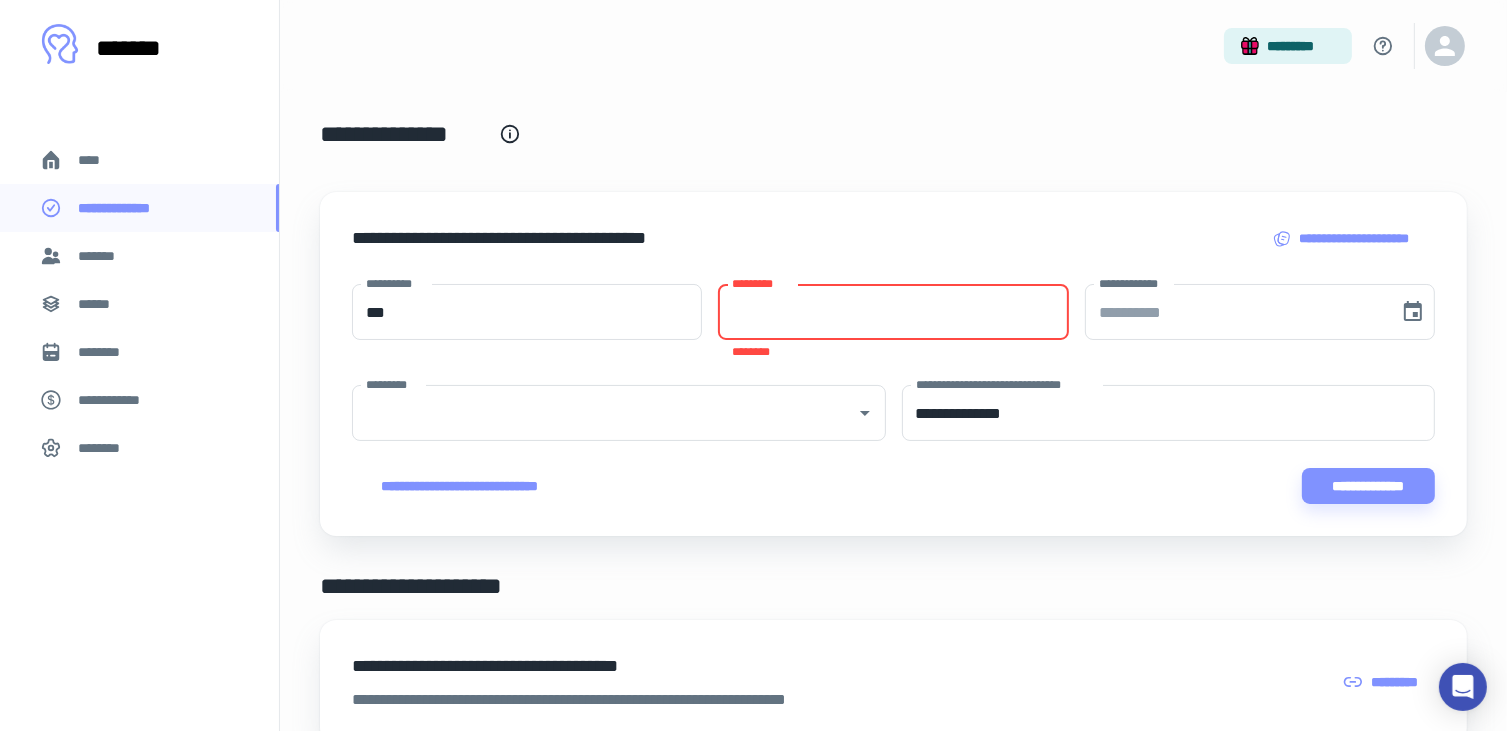 click on "*********" at bounding box center [893, 312] 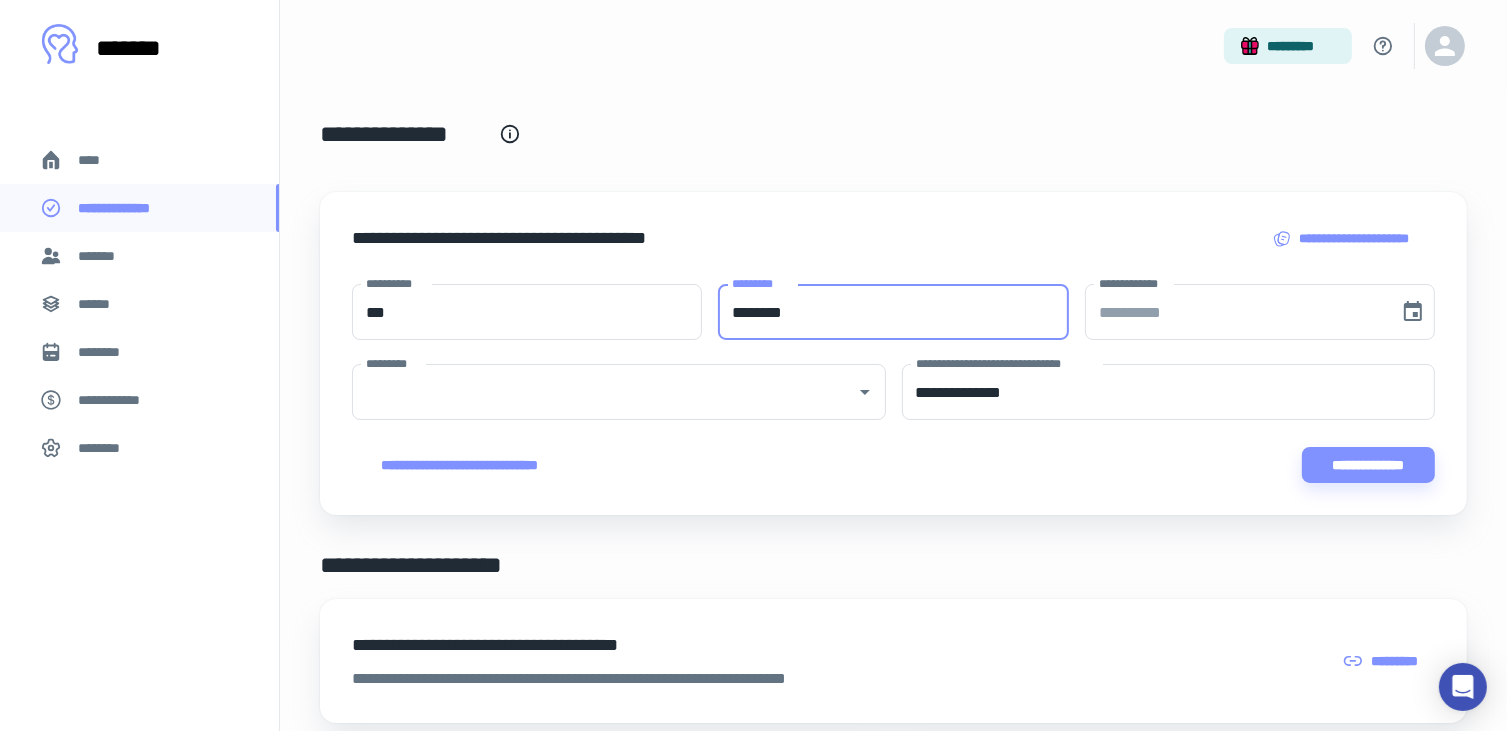 type on "********" 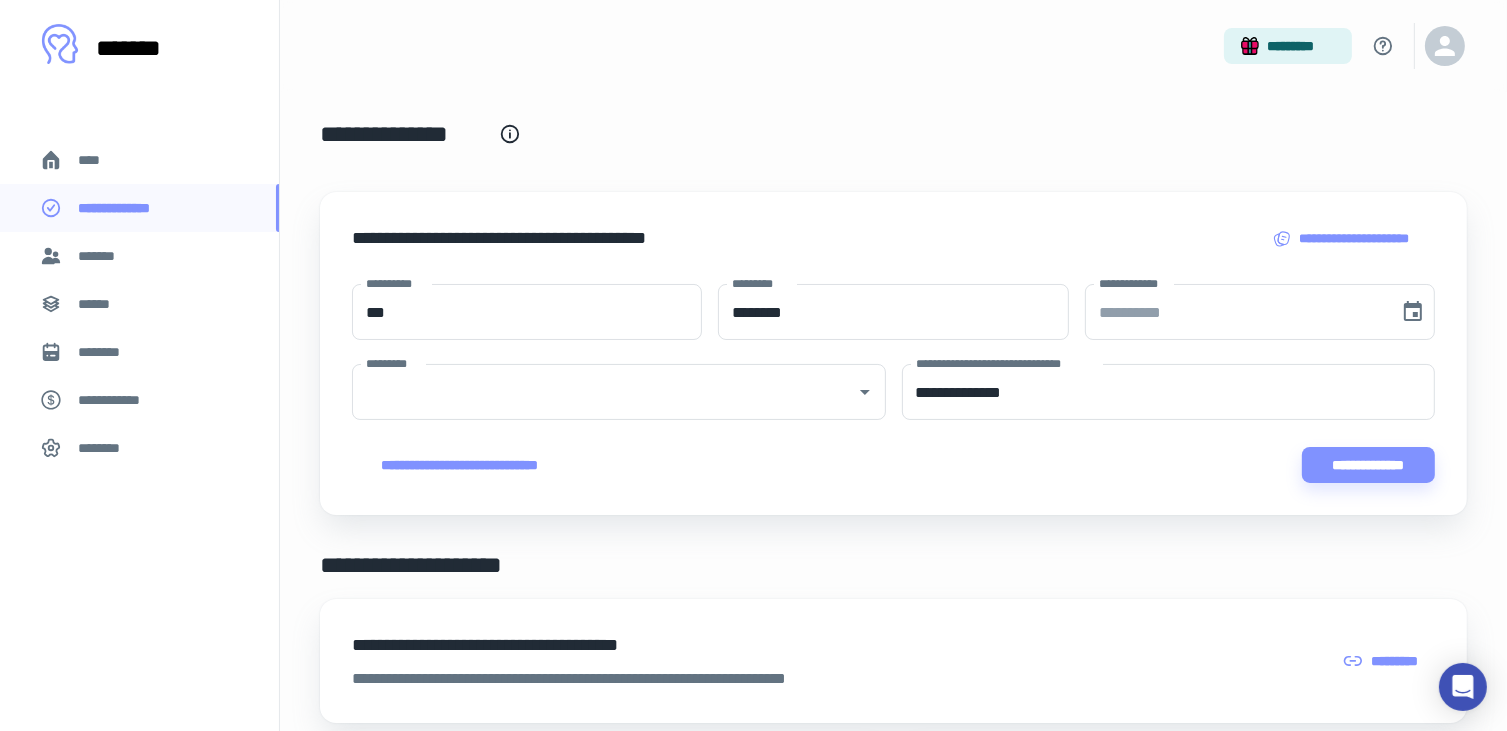 click on "**********" at bounding box center (893, 254) 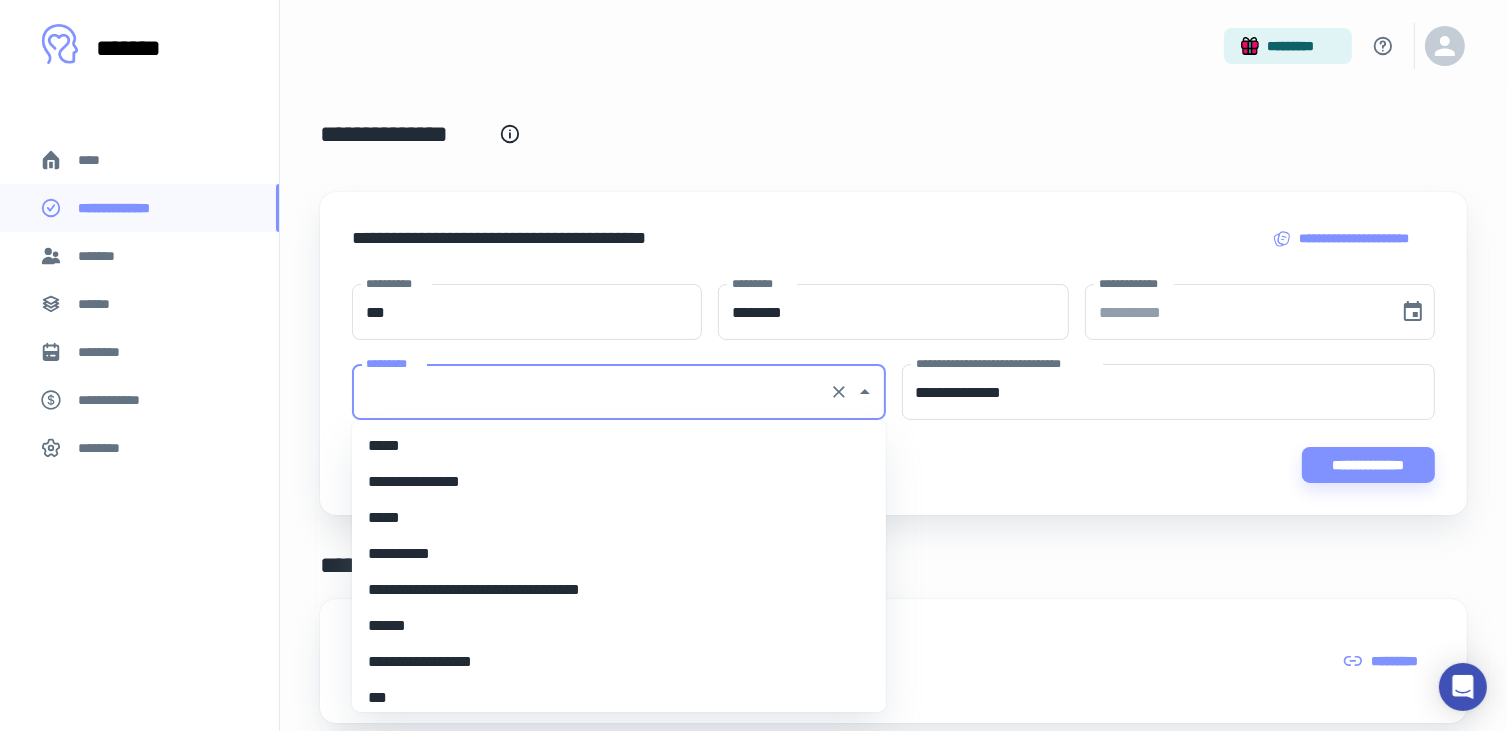 click on "*********" at bounding box center (591, 392) 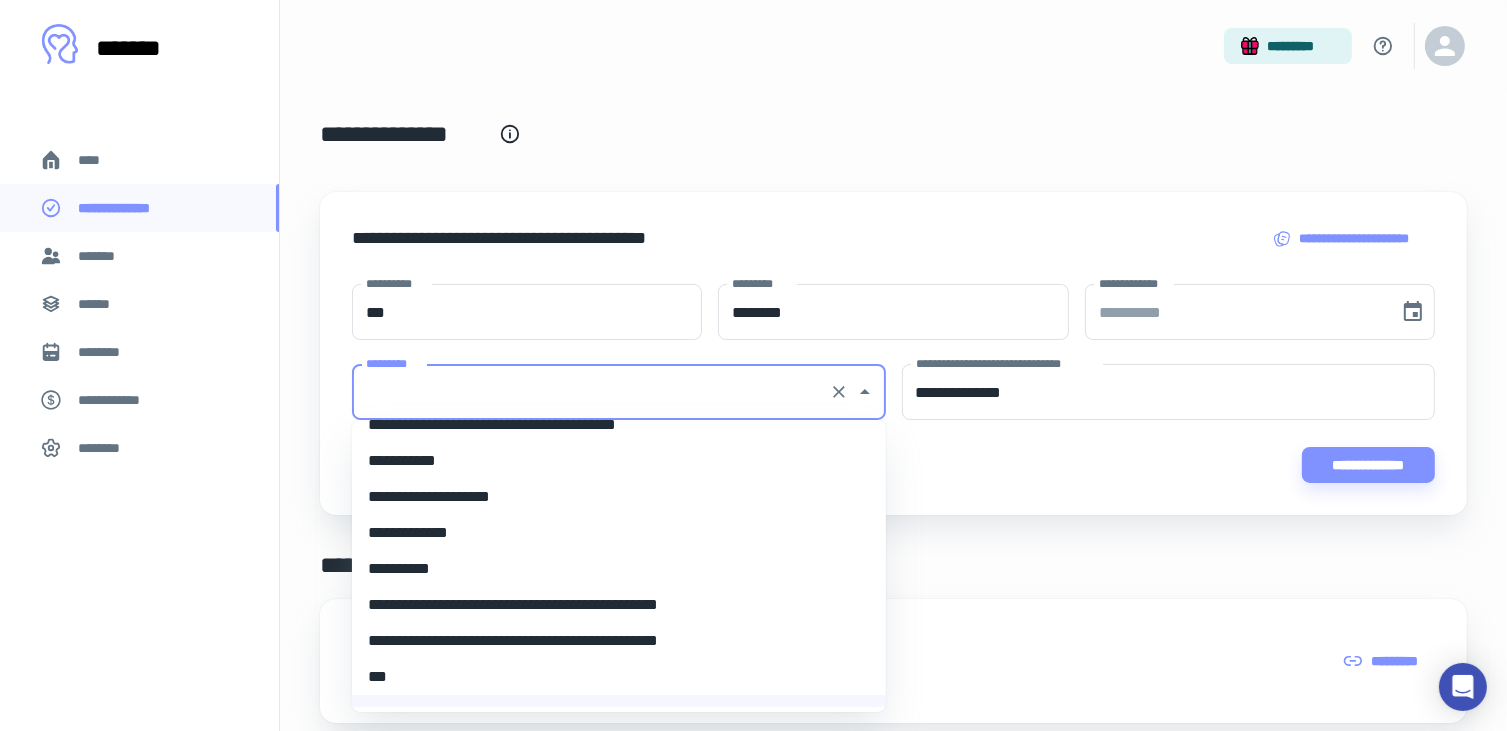 scroll, scrollTop: 8507, scrollLeft: 0, axis: vertical 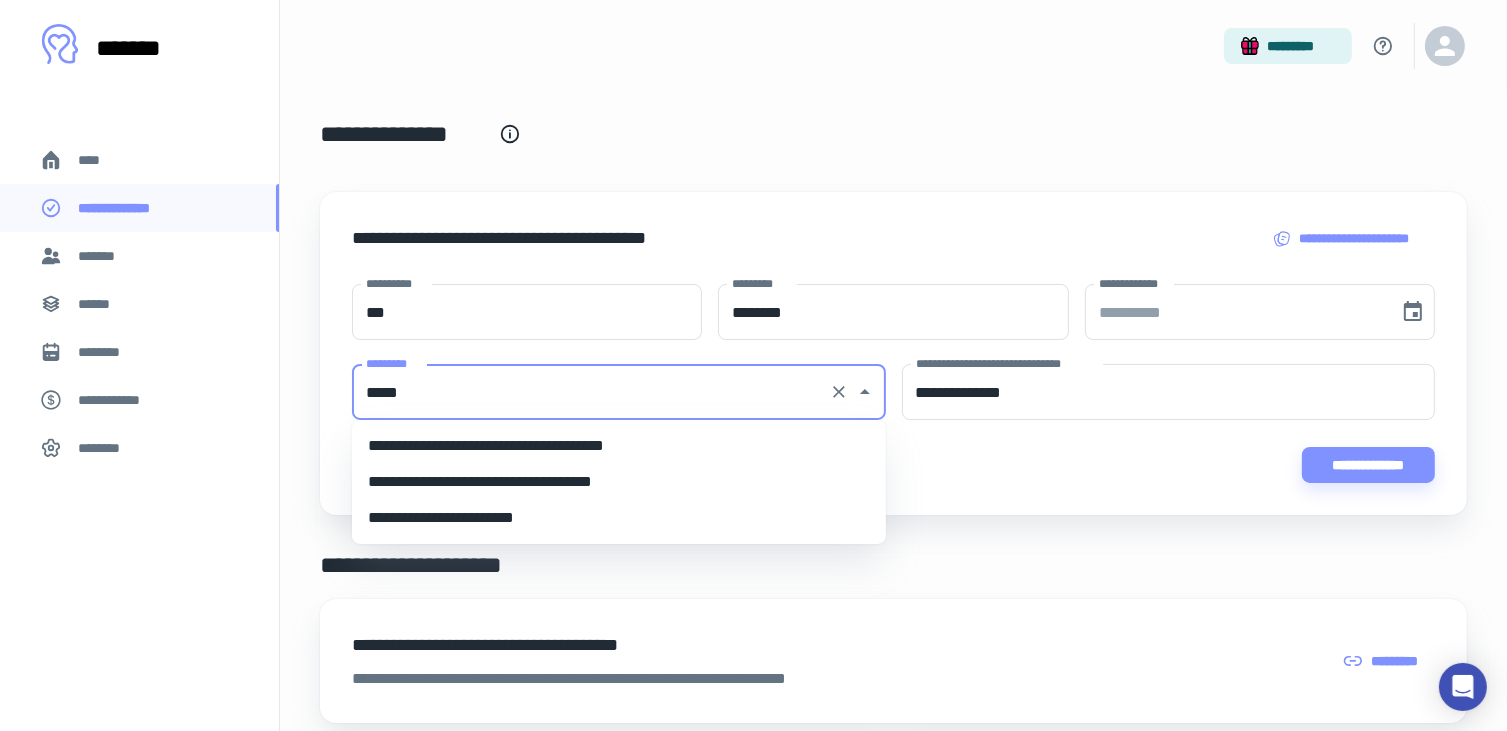 click on "**********" at bounding box center [619, 446] 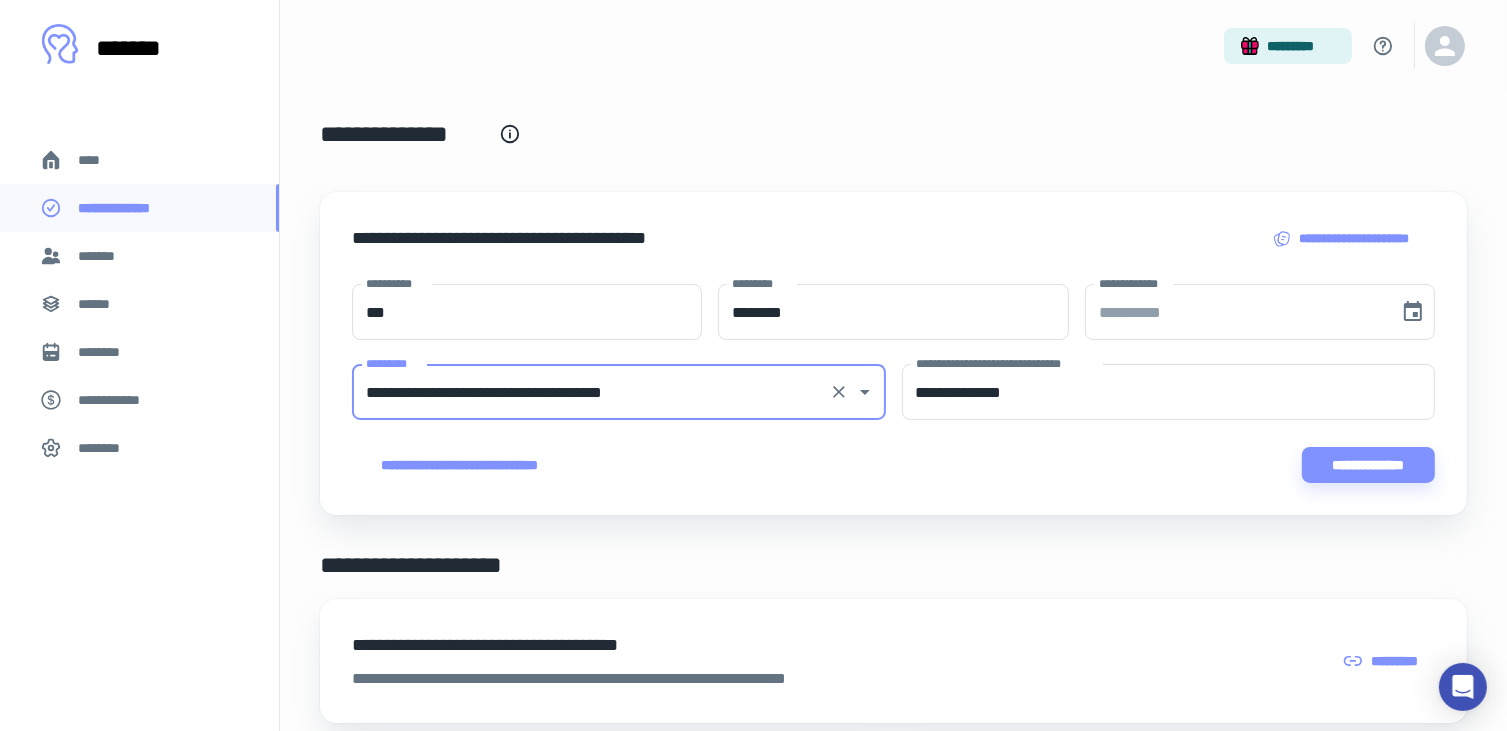 click on "**********" at bounding box center [591, 392] 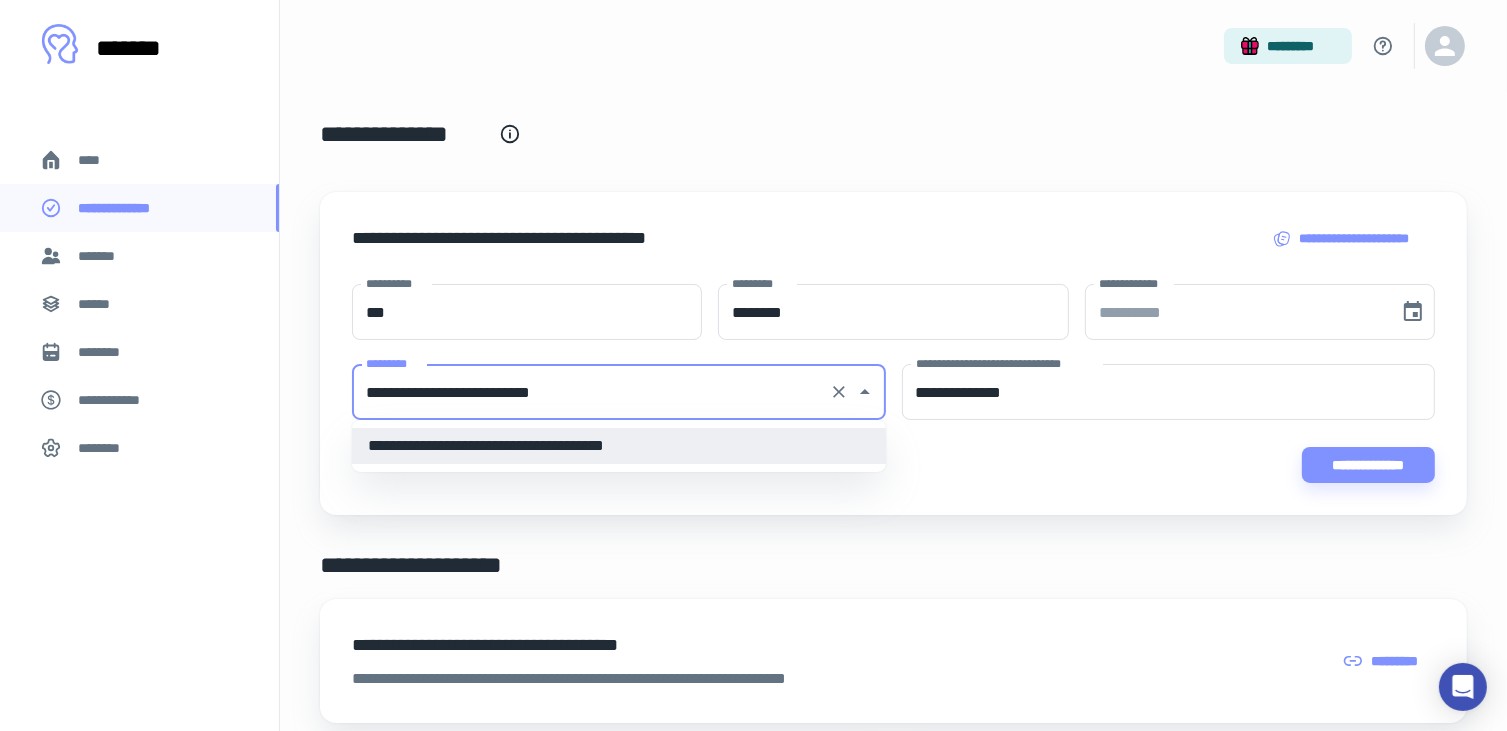 scroll, scrollTop: 0, scrollLeft: 0, axis: both 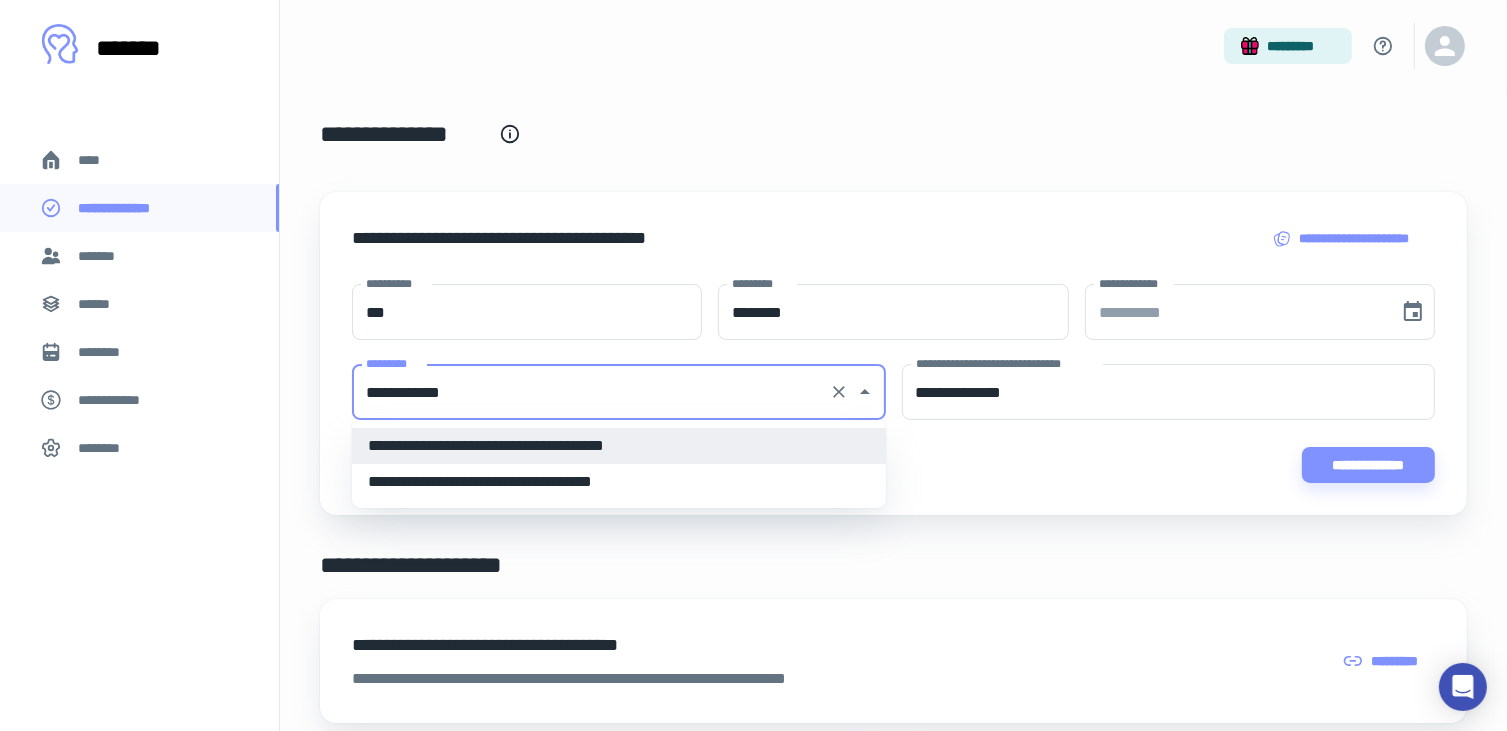 click on "**********" at bounding box center (619, 446) 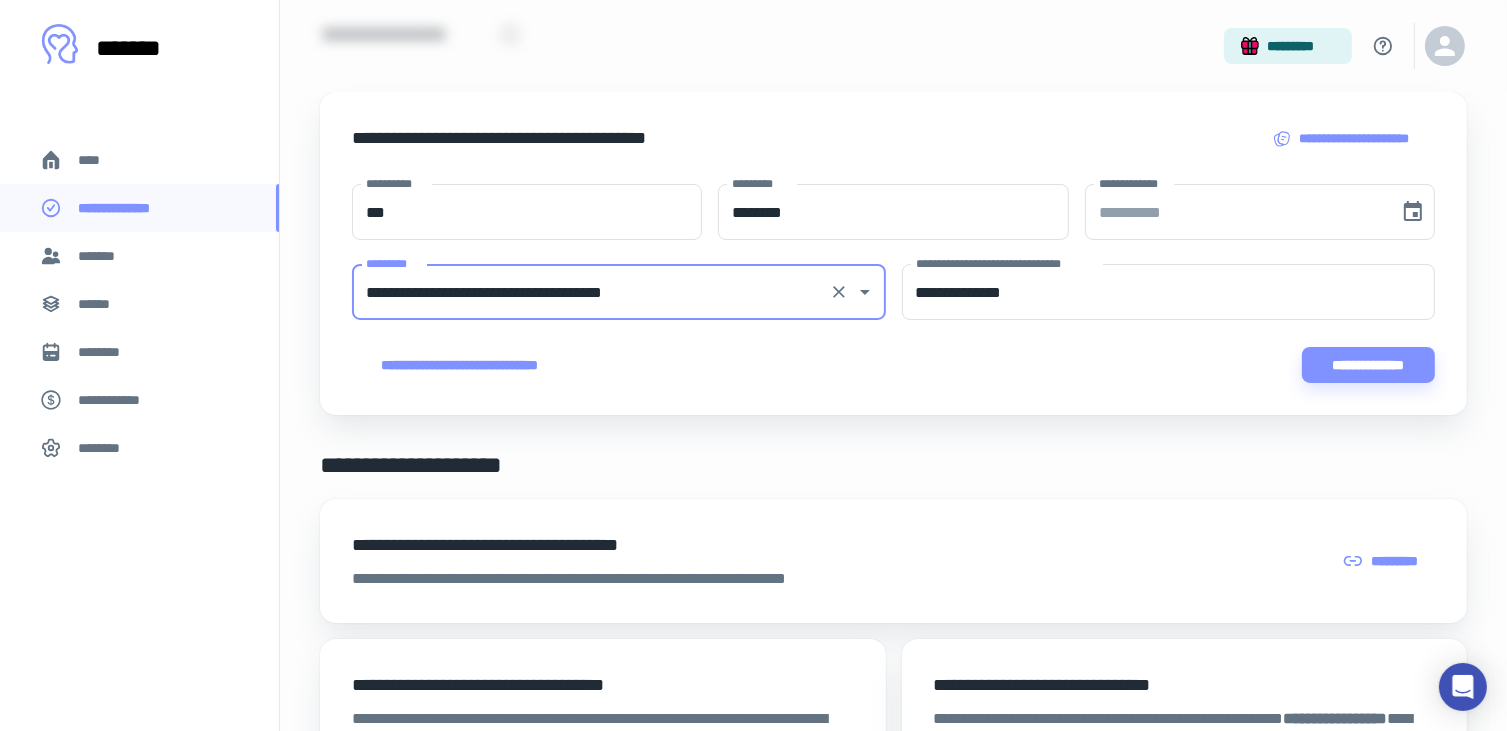 scroll, scrollTop: 200, scrollLeft: 0, axis: vertical 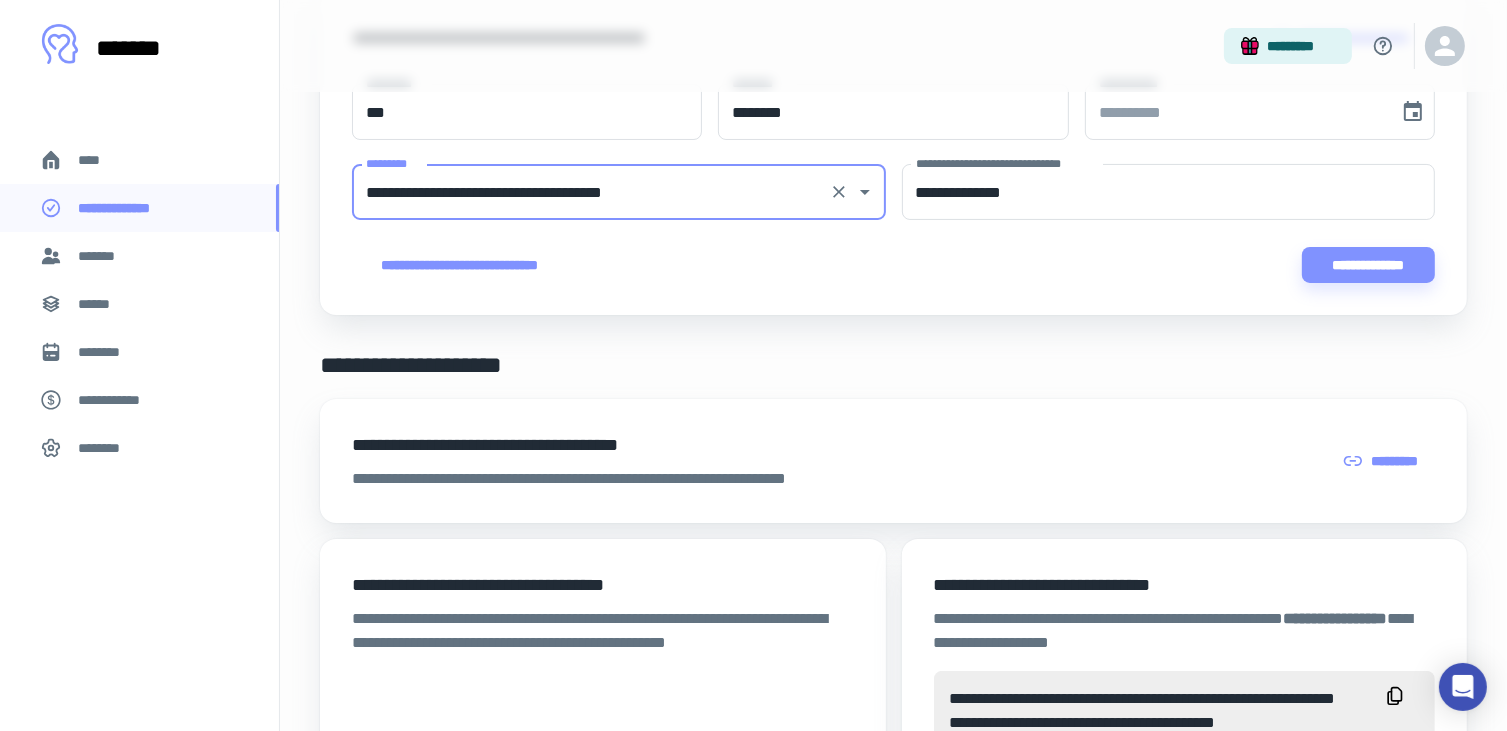 type on "**********" 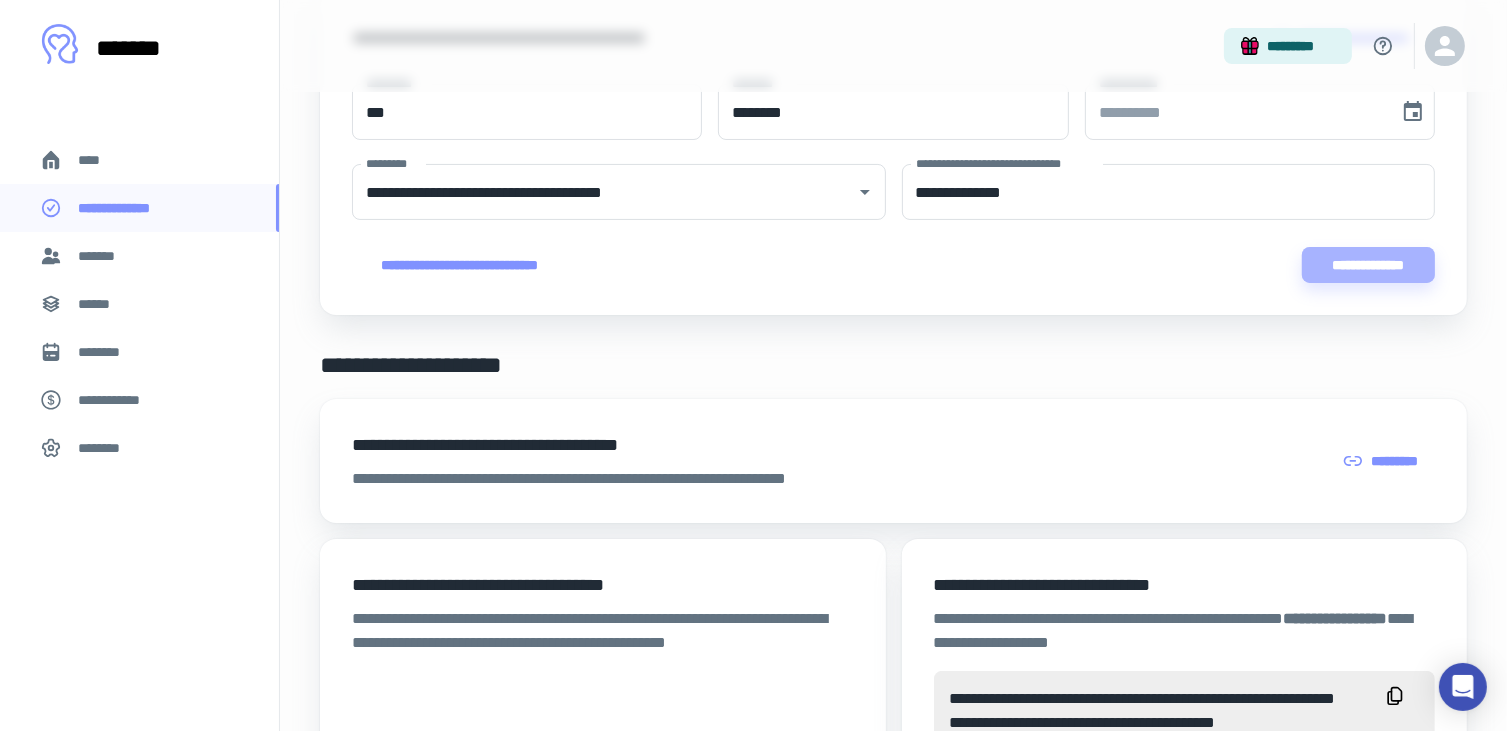 click on "**********" at bounding box center (1369, 265) 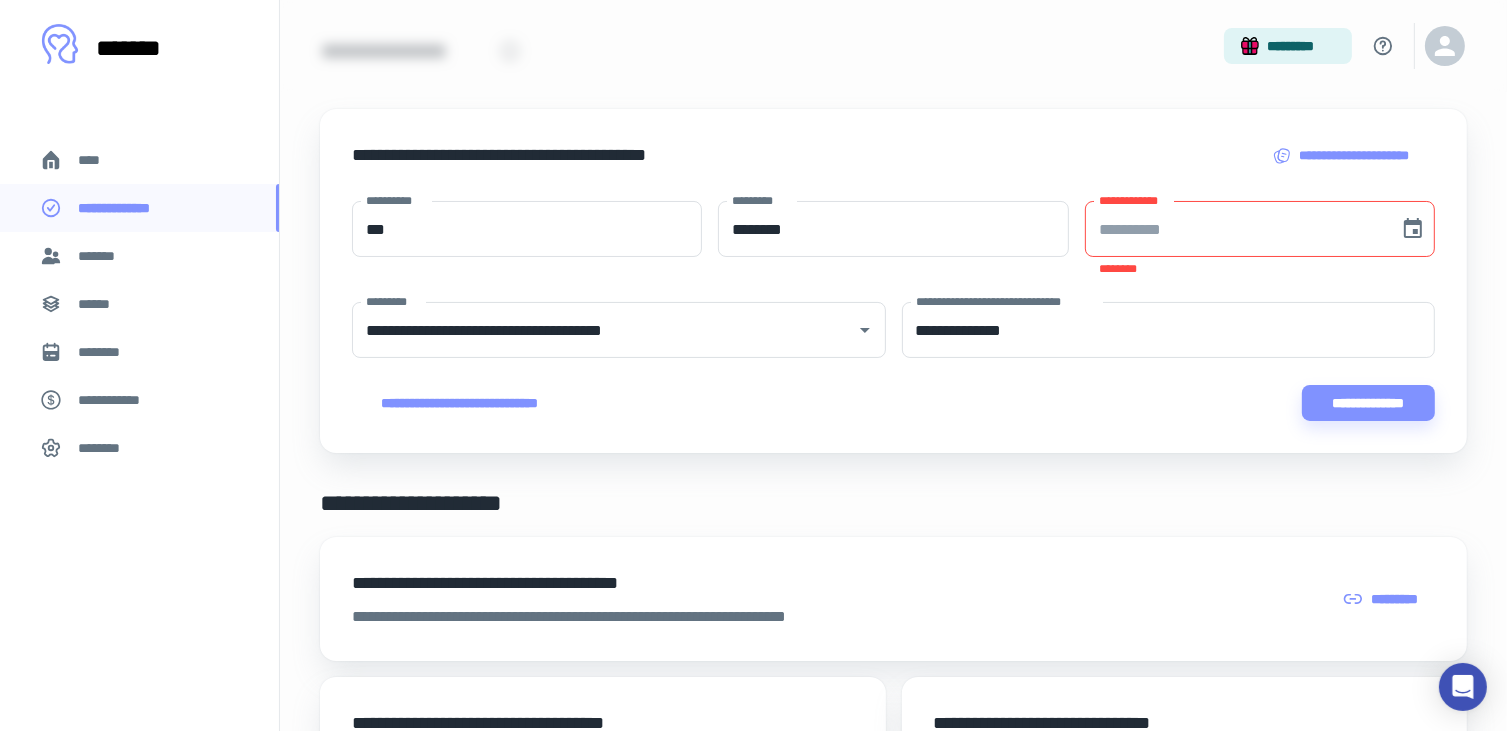 scroll, scrollTop: 0, scrollLeft: 0, axis: both 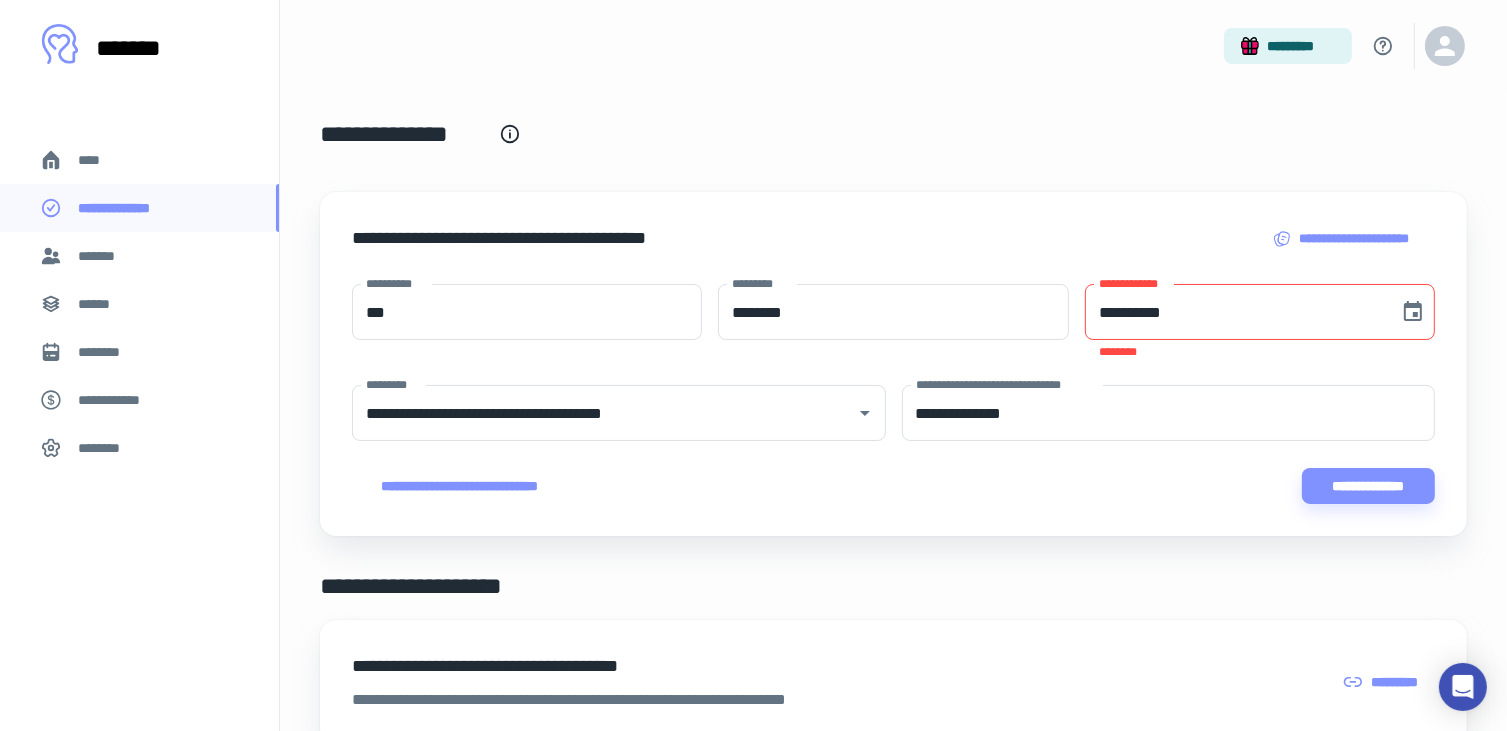 click on "**********" at bounding box center (1235, 312) 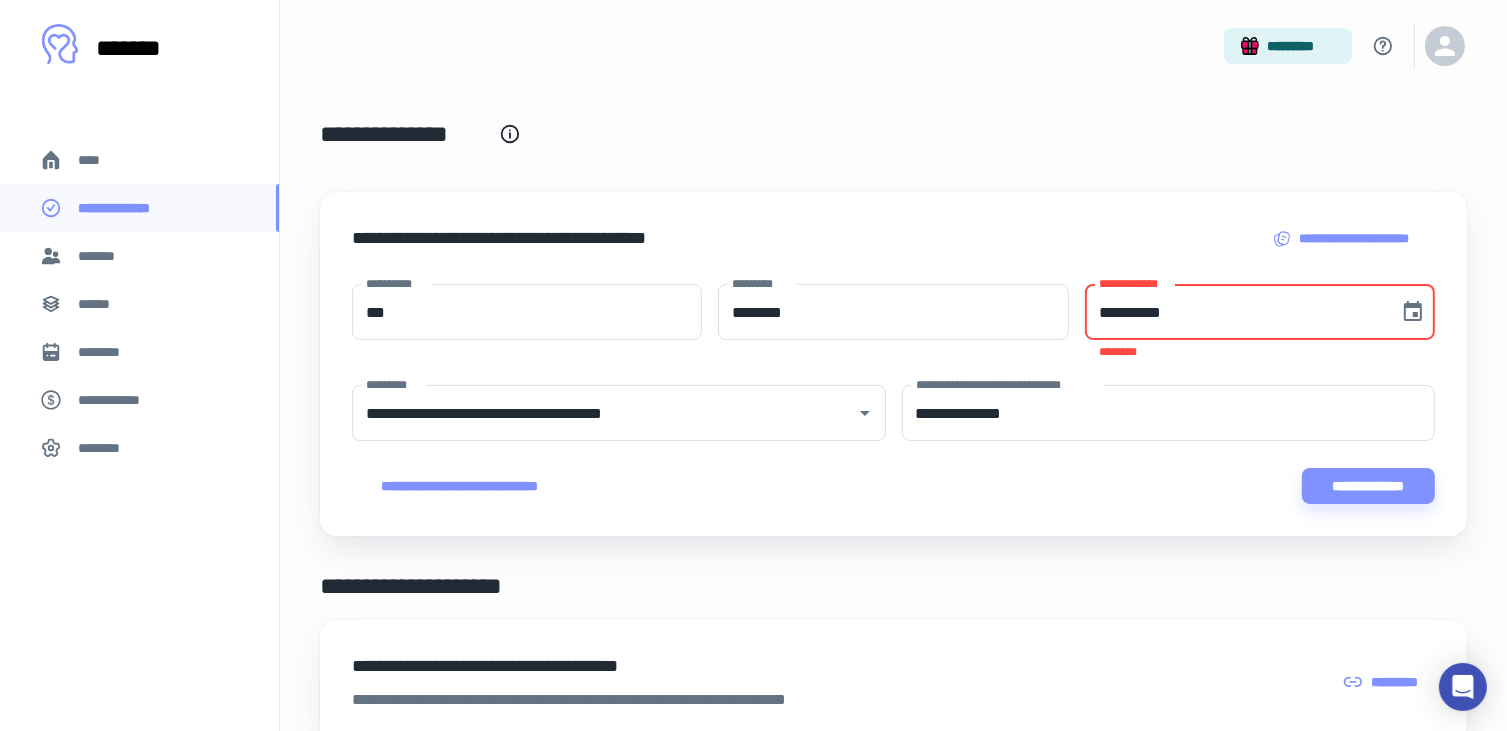 paste 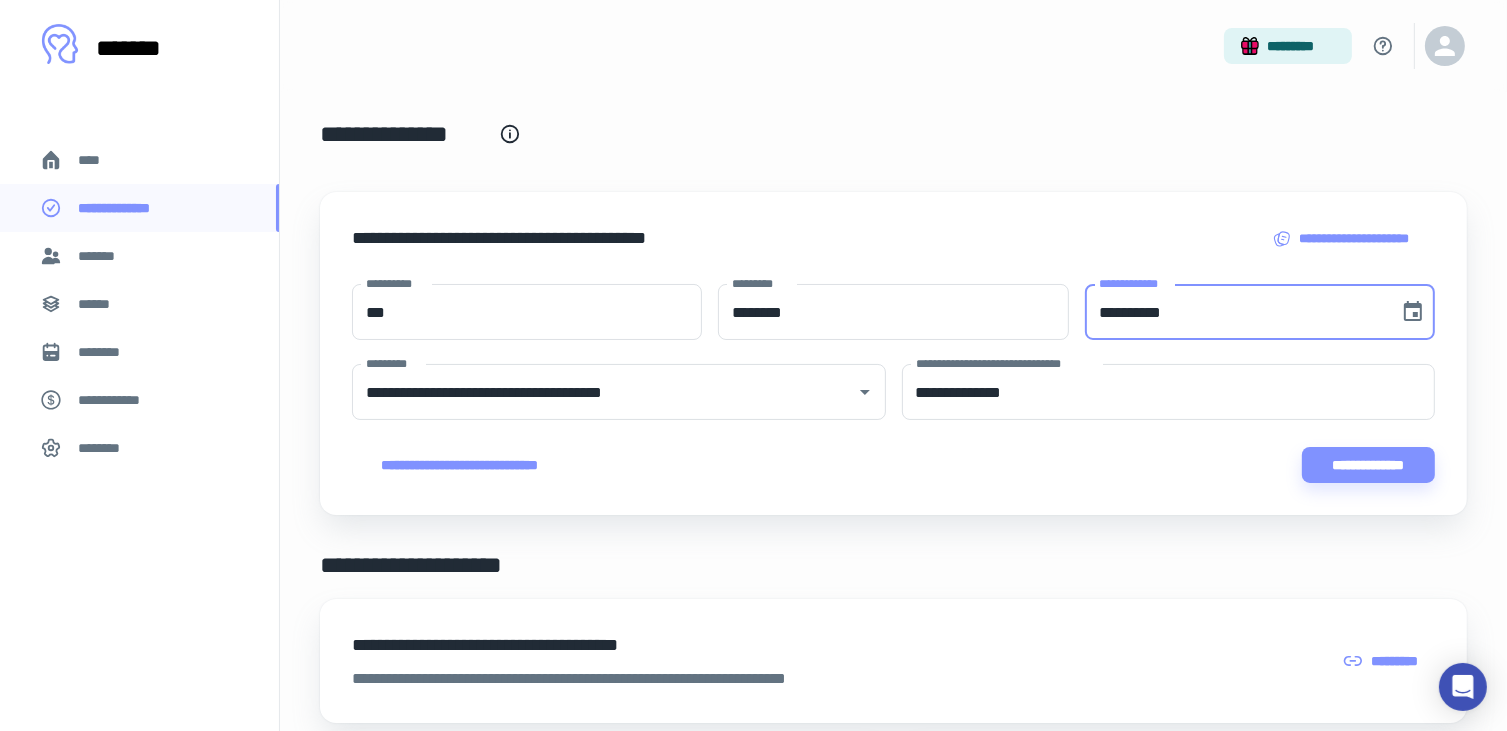 click on "**********" at bounding box center [1235, 312] 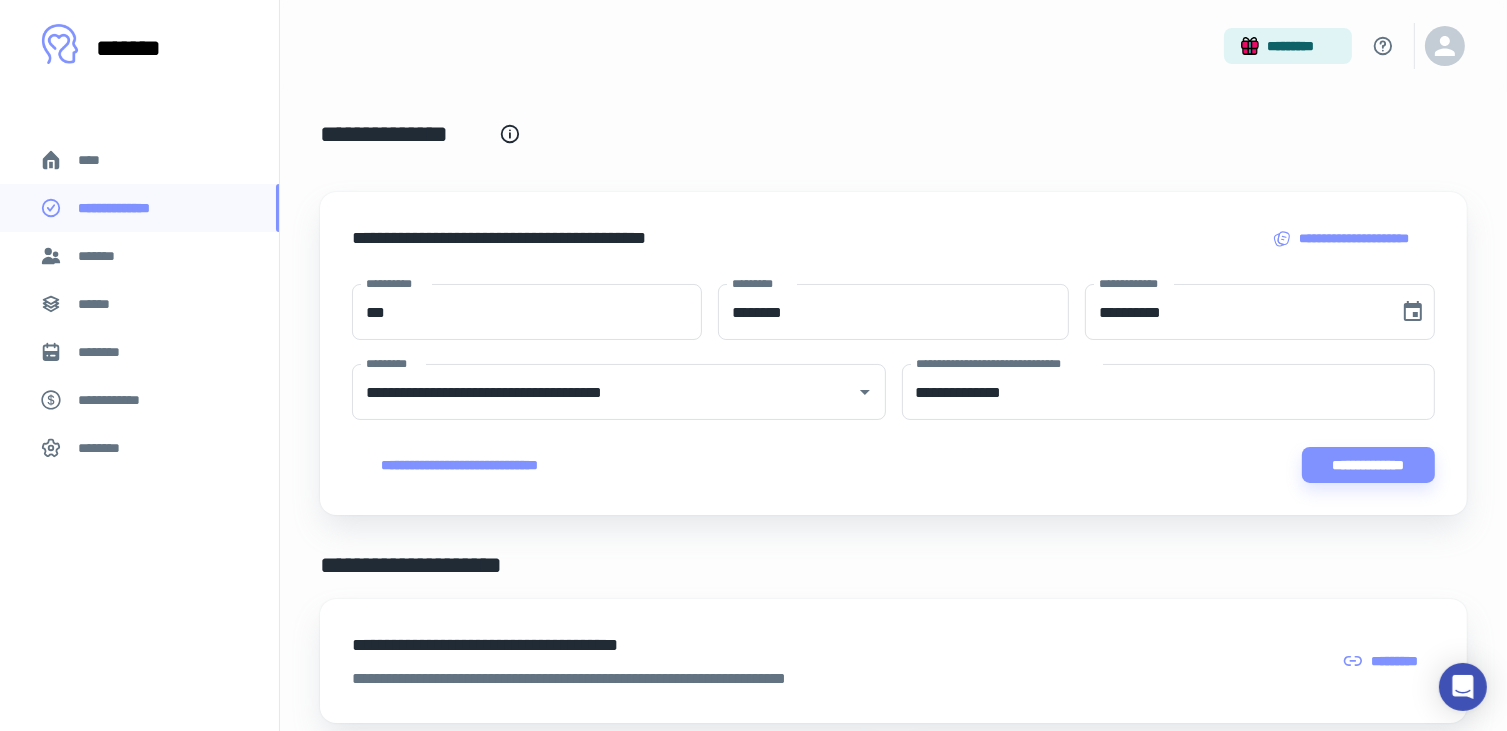 click on "**********" at bounding box center [893, 254] 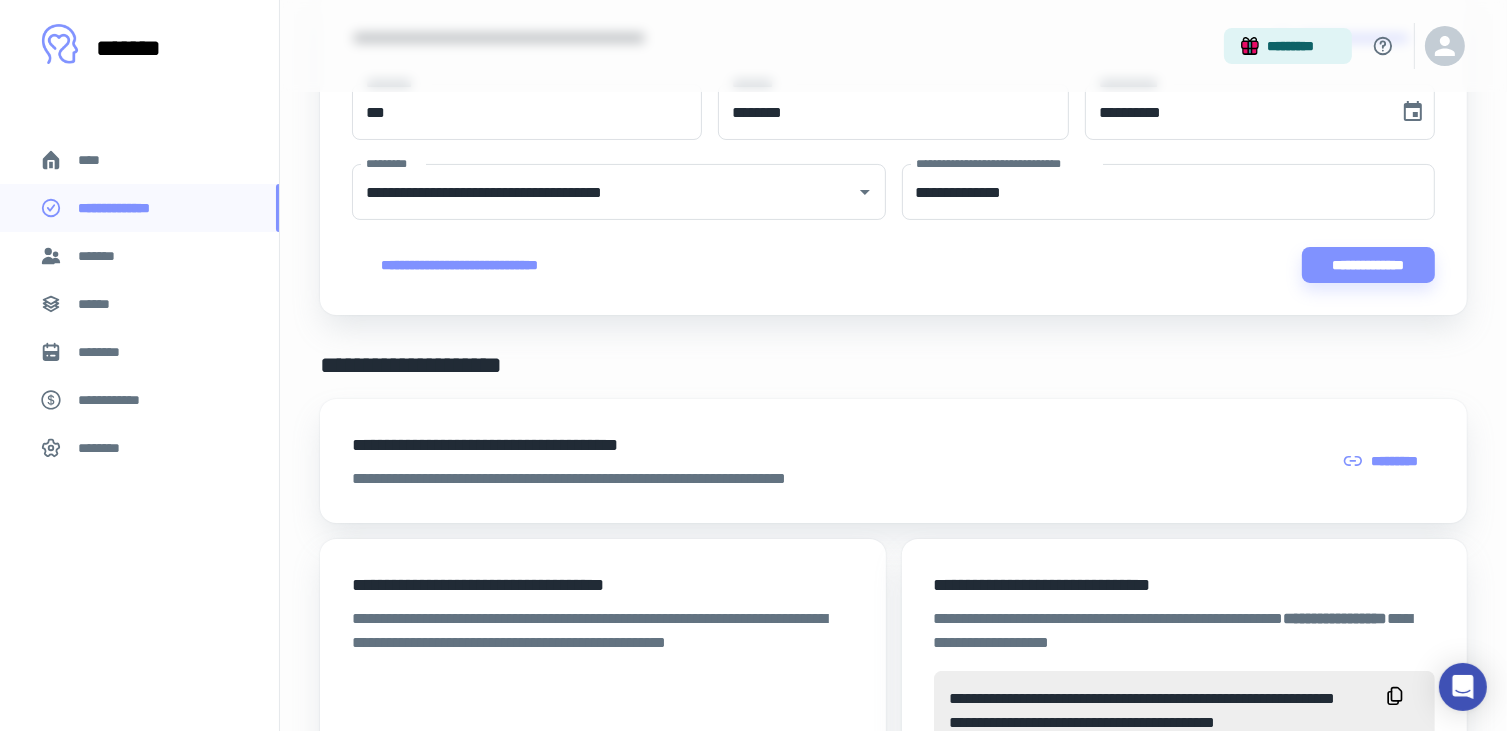 click on "**********" at bounding box center [1369, 265] 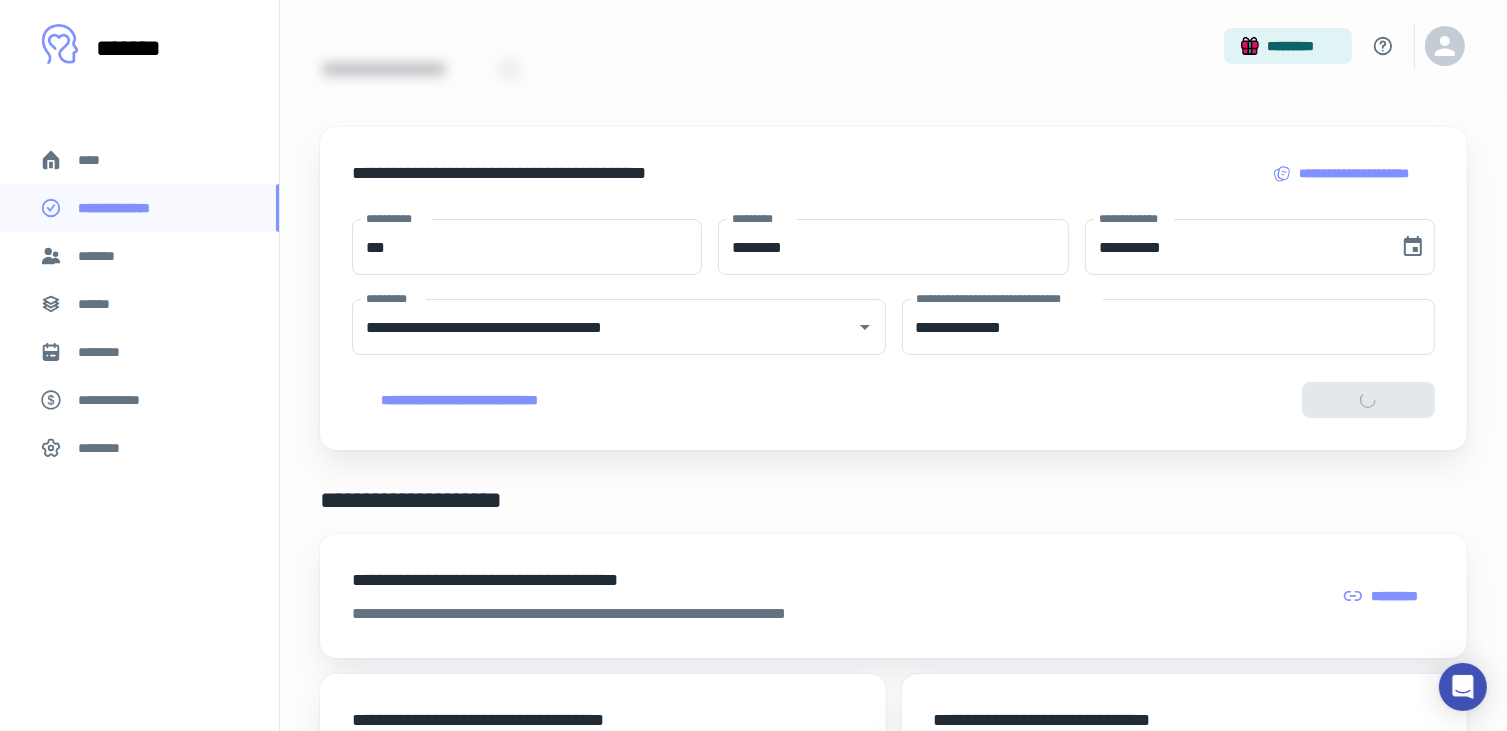 scroll, scrollTop: 100, scrollLeft: 0, axis: vertical 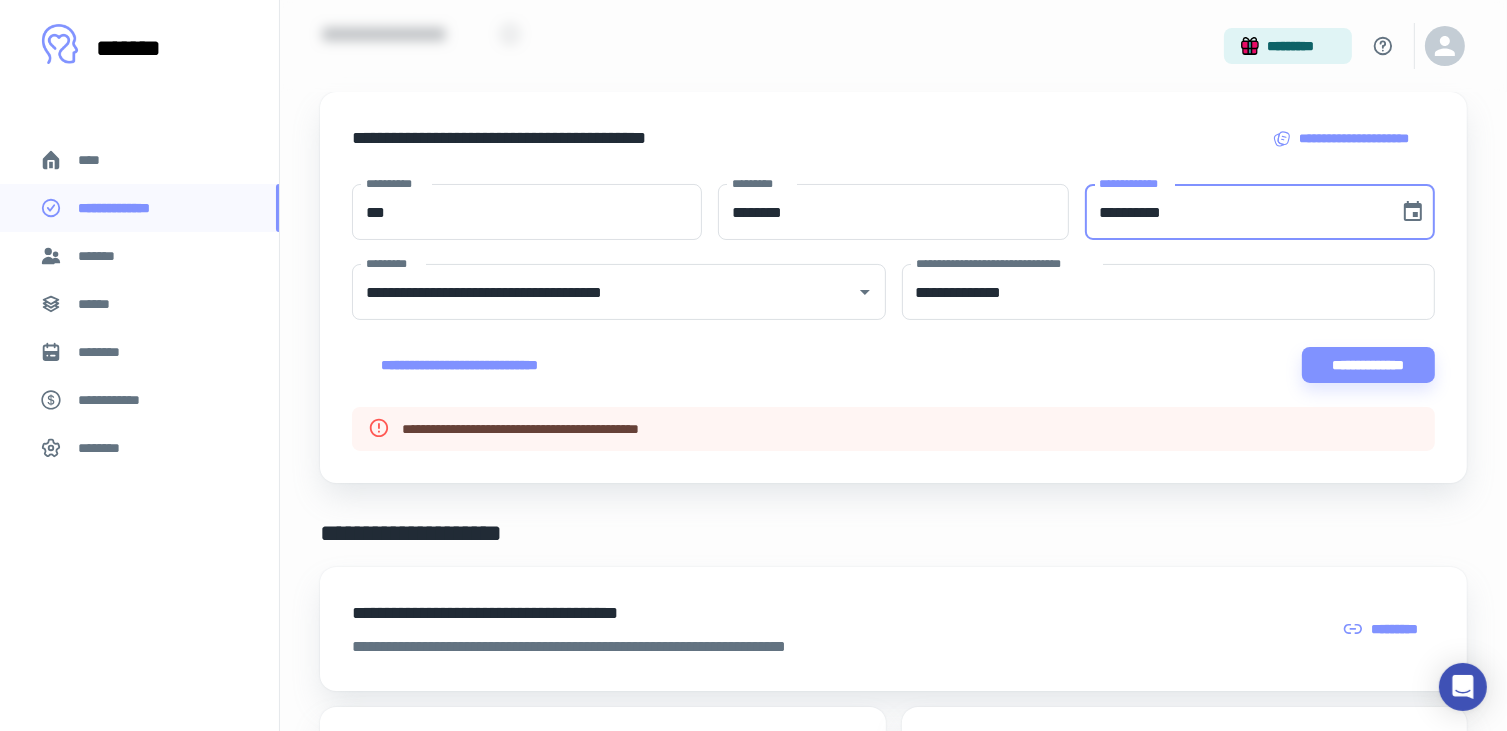 click on "**********" at bounding box center [1235, 212] 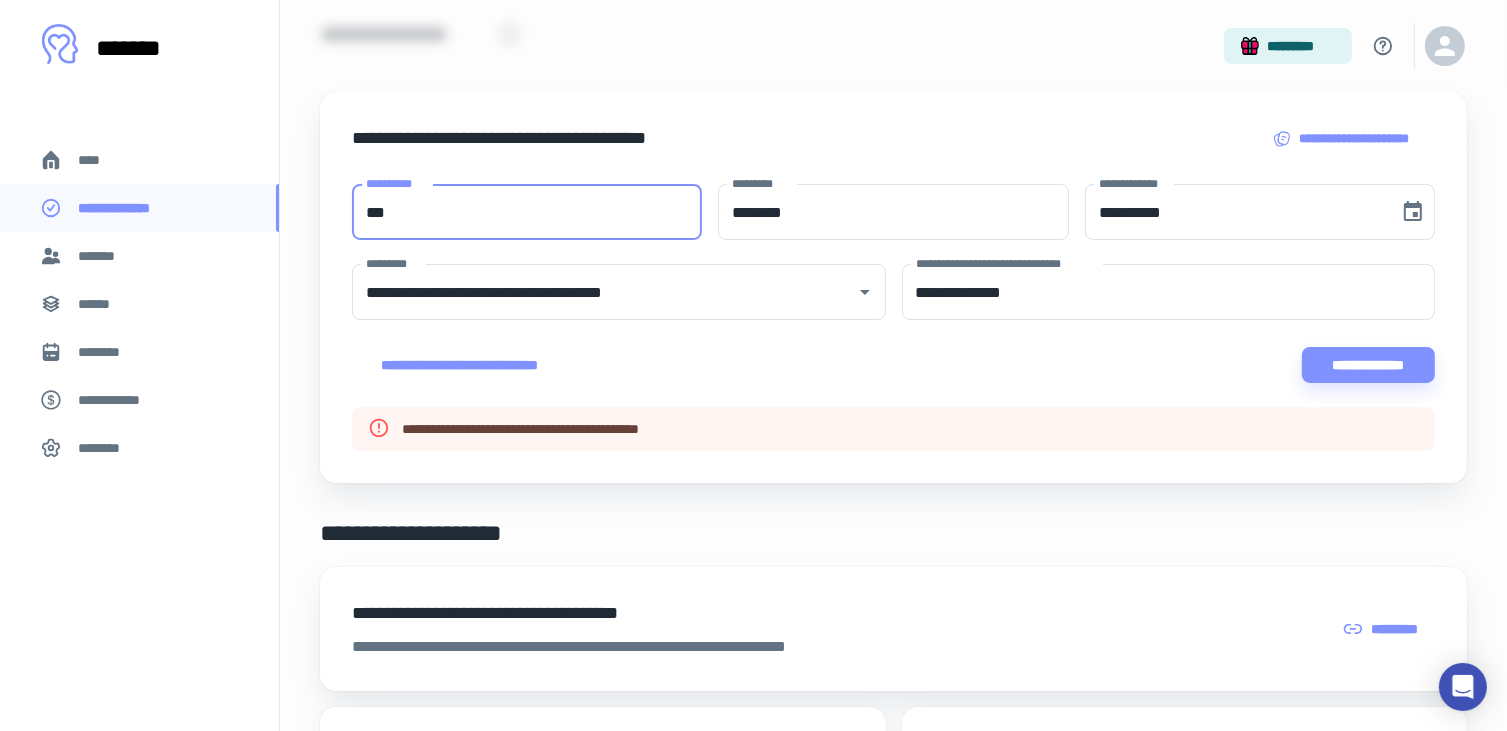 click on "***" at bounding box center [527, 212] 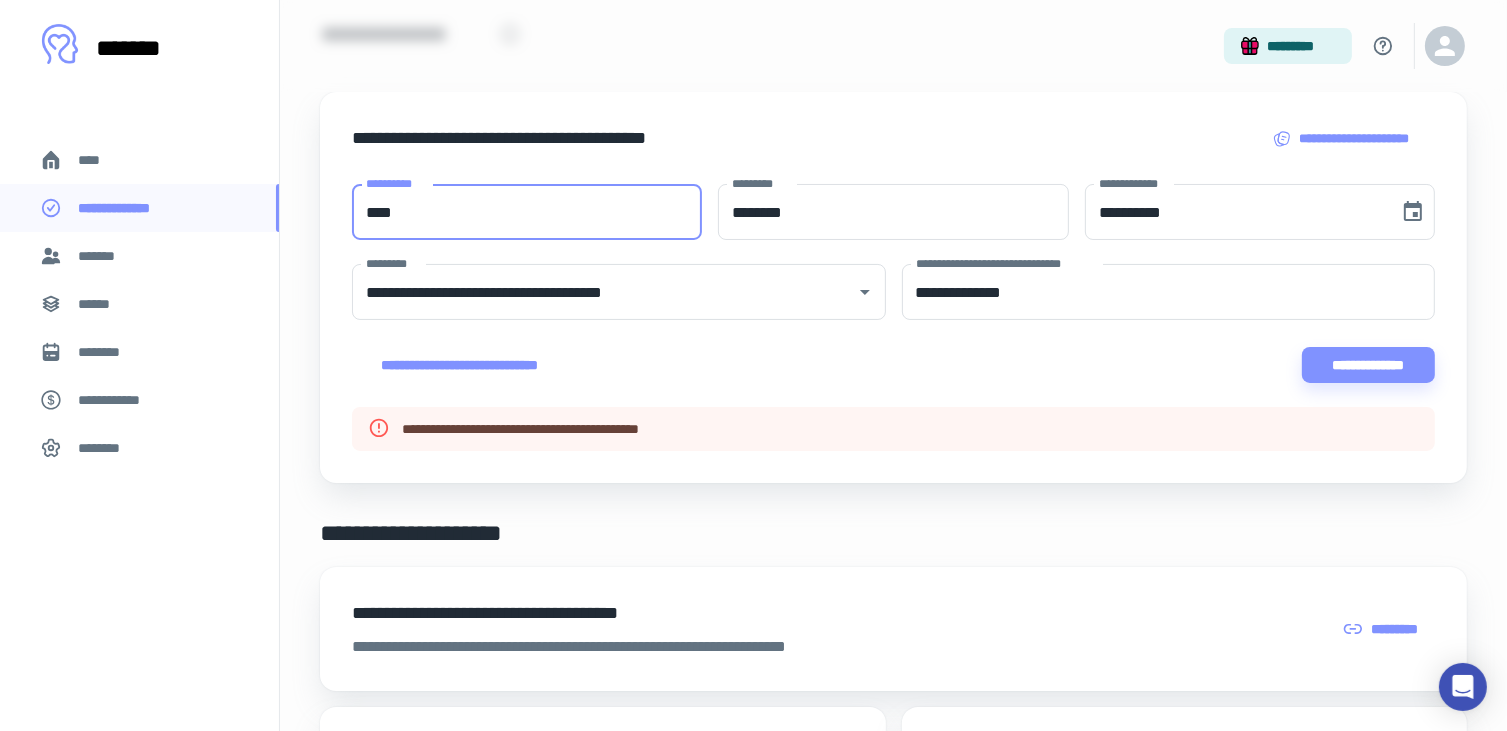 type on "****" 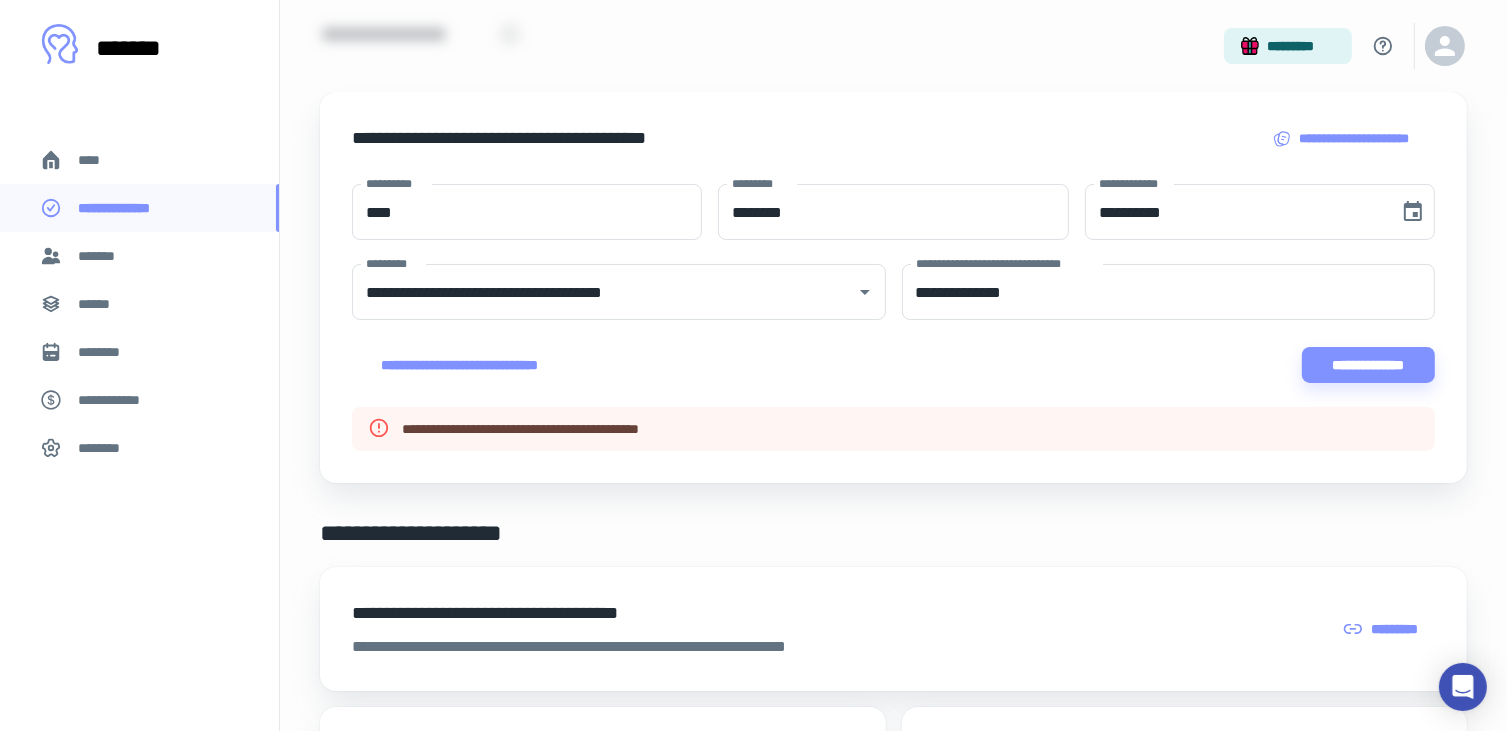 click on "**********" at bounding box center [1369, 365] 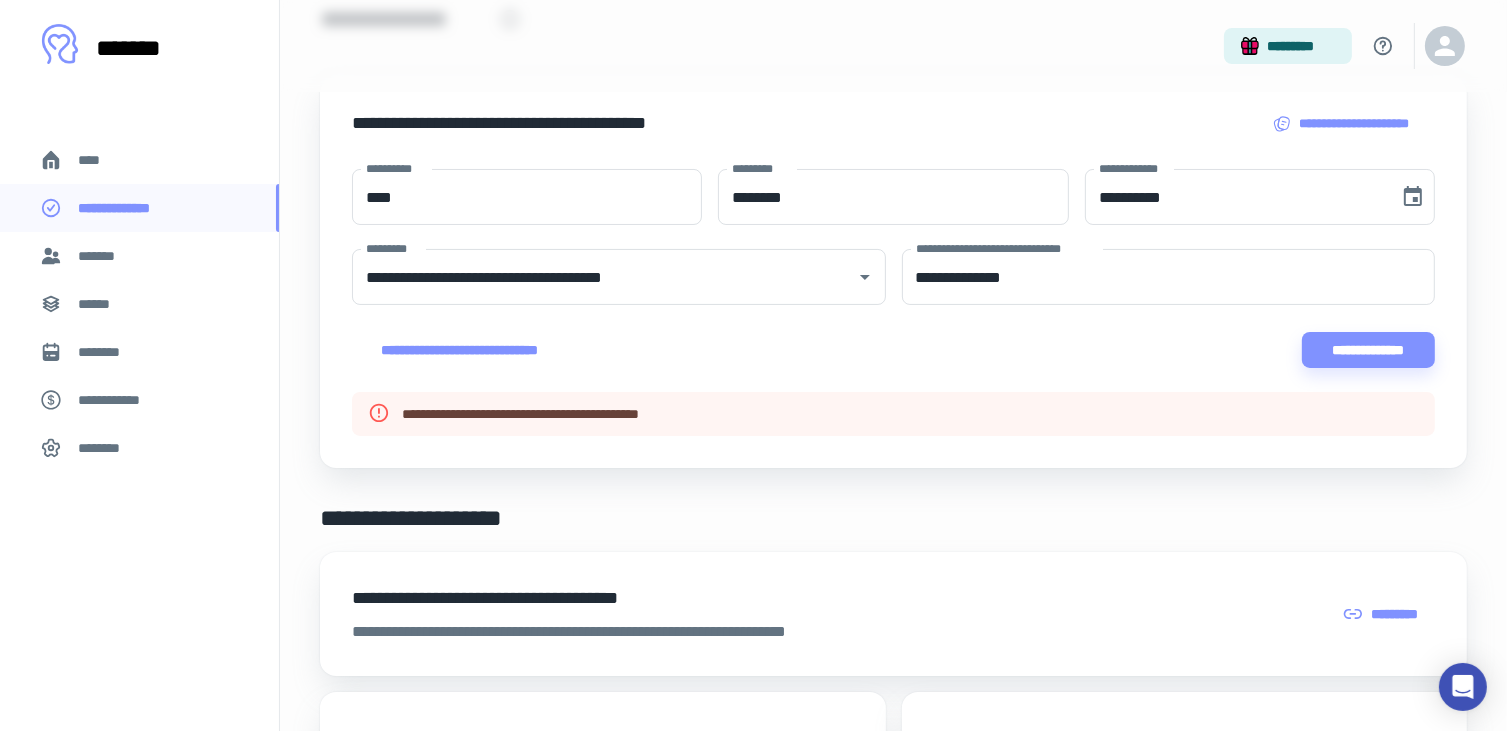 scroll, scrollTop: 0, scrollLeft: 0, axis: both 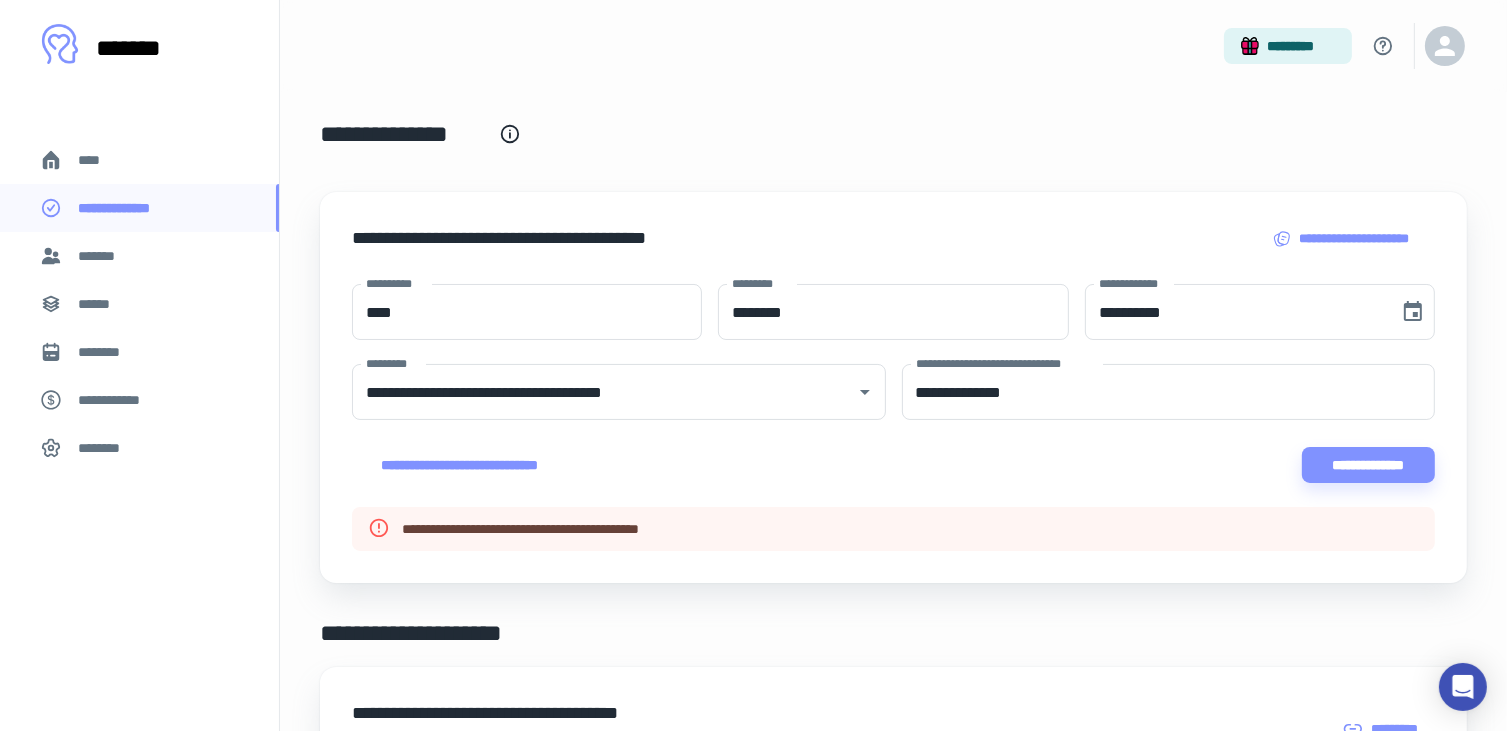drag, startPoint x: 1040, startPoint y: 399, endPoint x: 1069, endPoint y: 394, distance: 29.427877 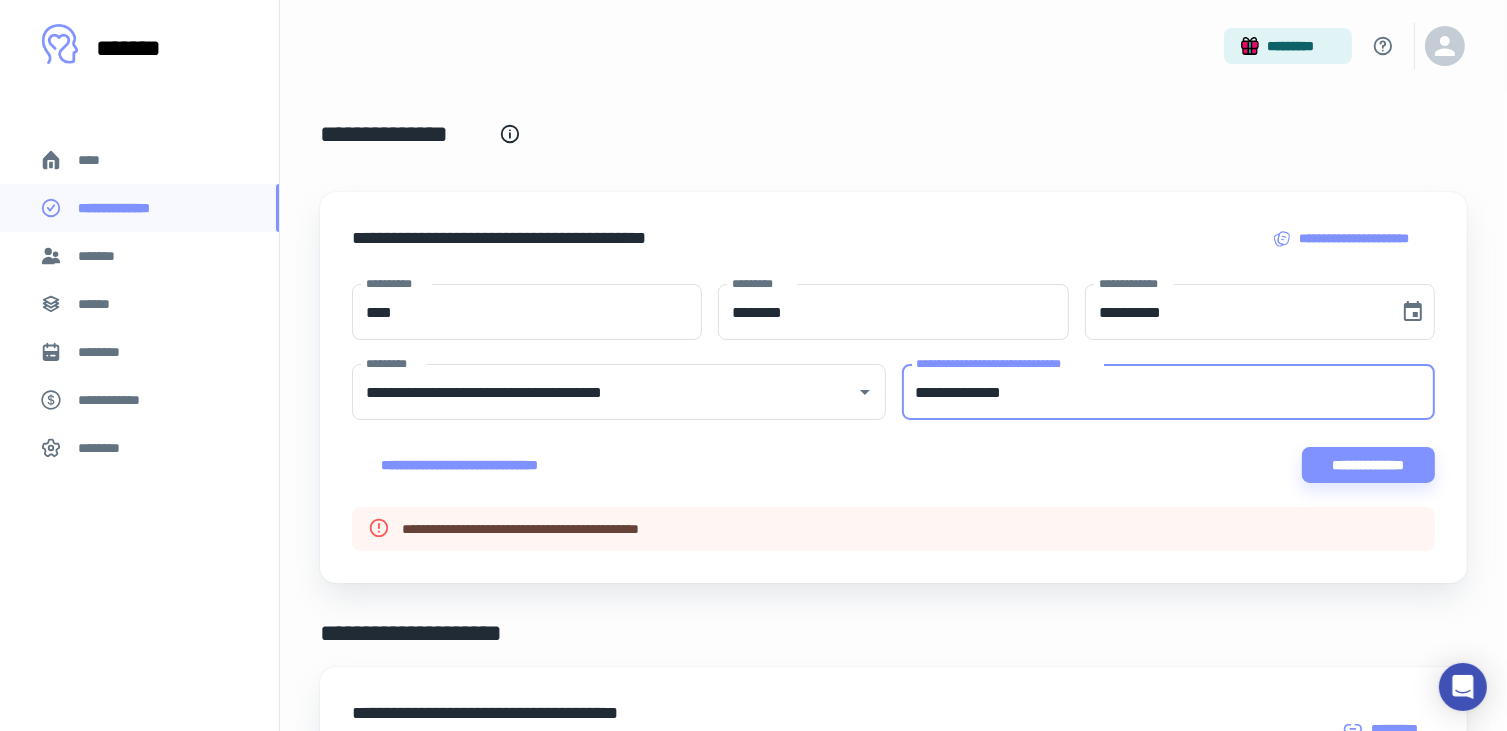 drag, startPoint x: 1098, startPoint y: 394, endPoint x: 854, endPoint y: 393, distance: 244.00204 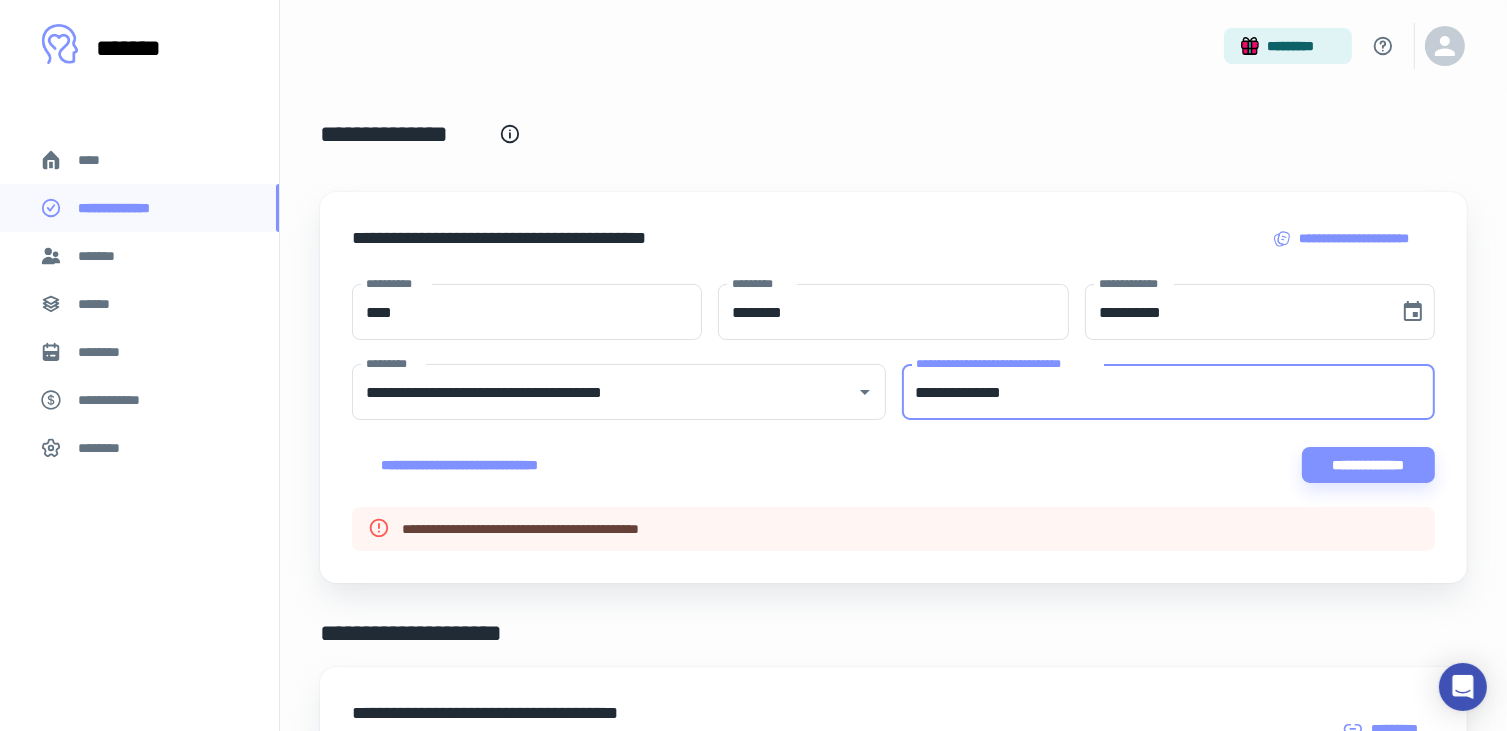 drag, startPoint x: 1005, startPoint y: 537, endPoint x: 1013, endPoint y: 508, distance: 30.083218 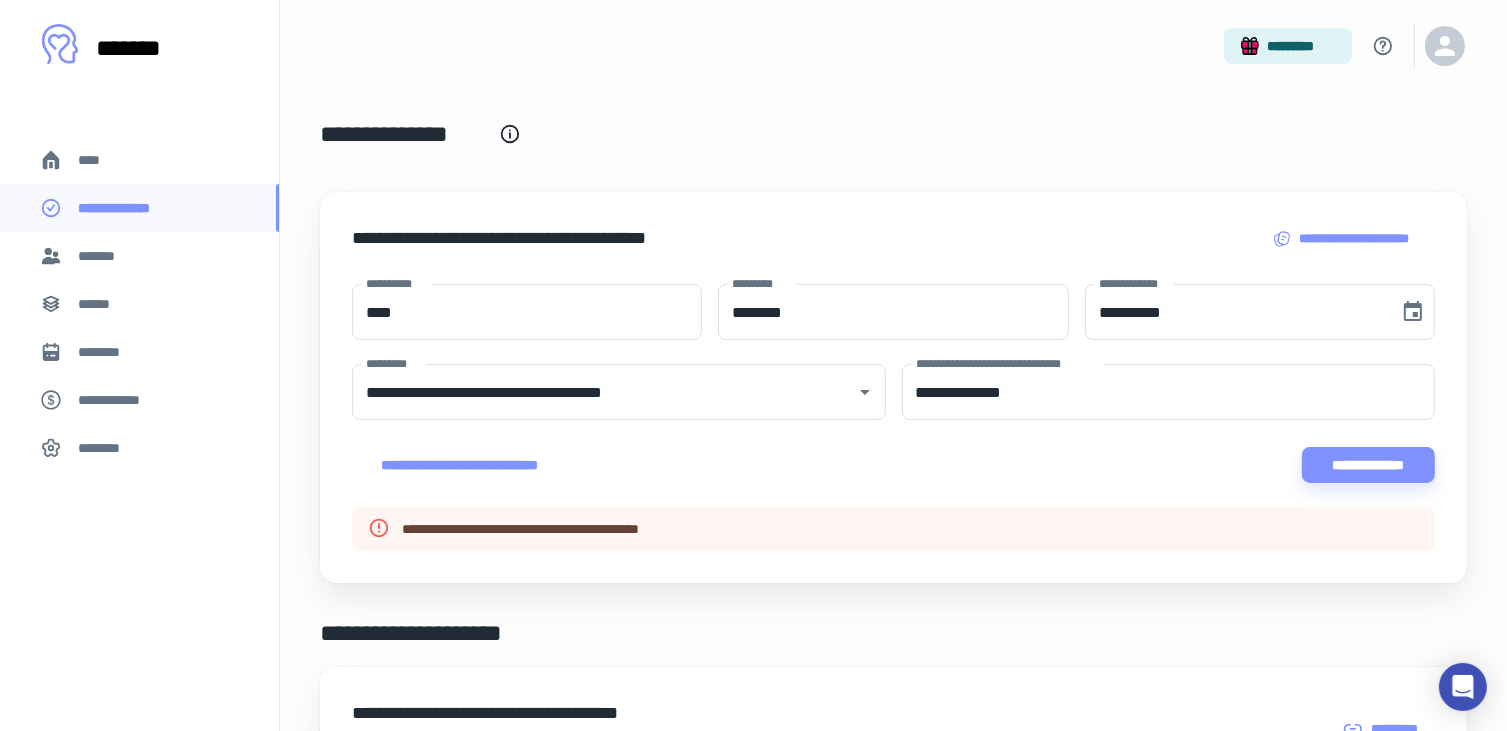 click on "**********" at bounding box center (893, 465) 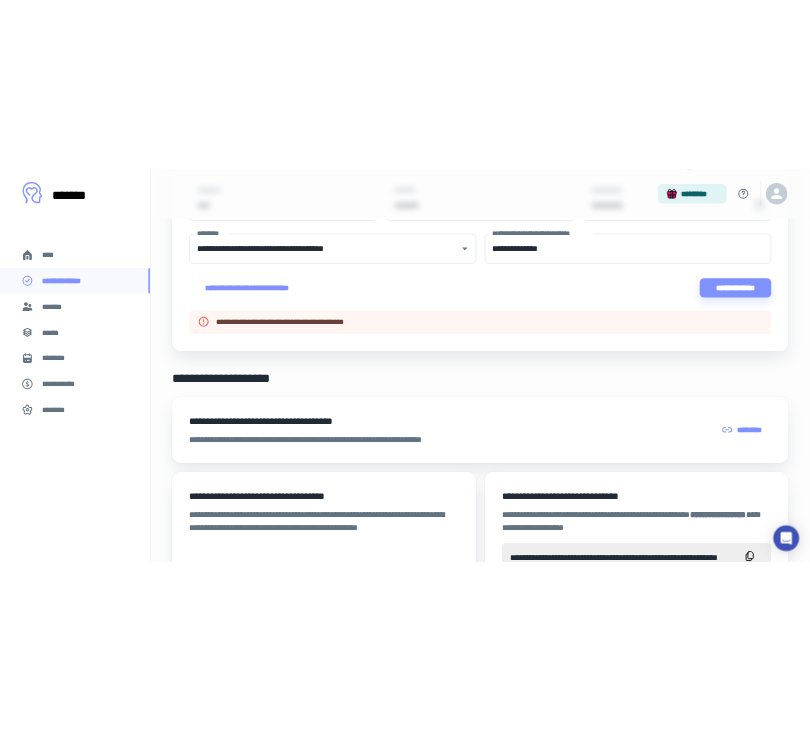 scroll, scrollTop: 0, scrollLeft: 0, axis: both 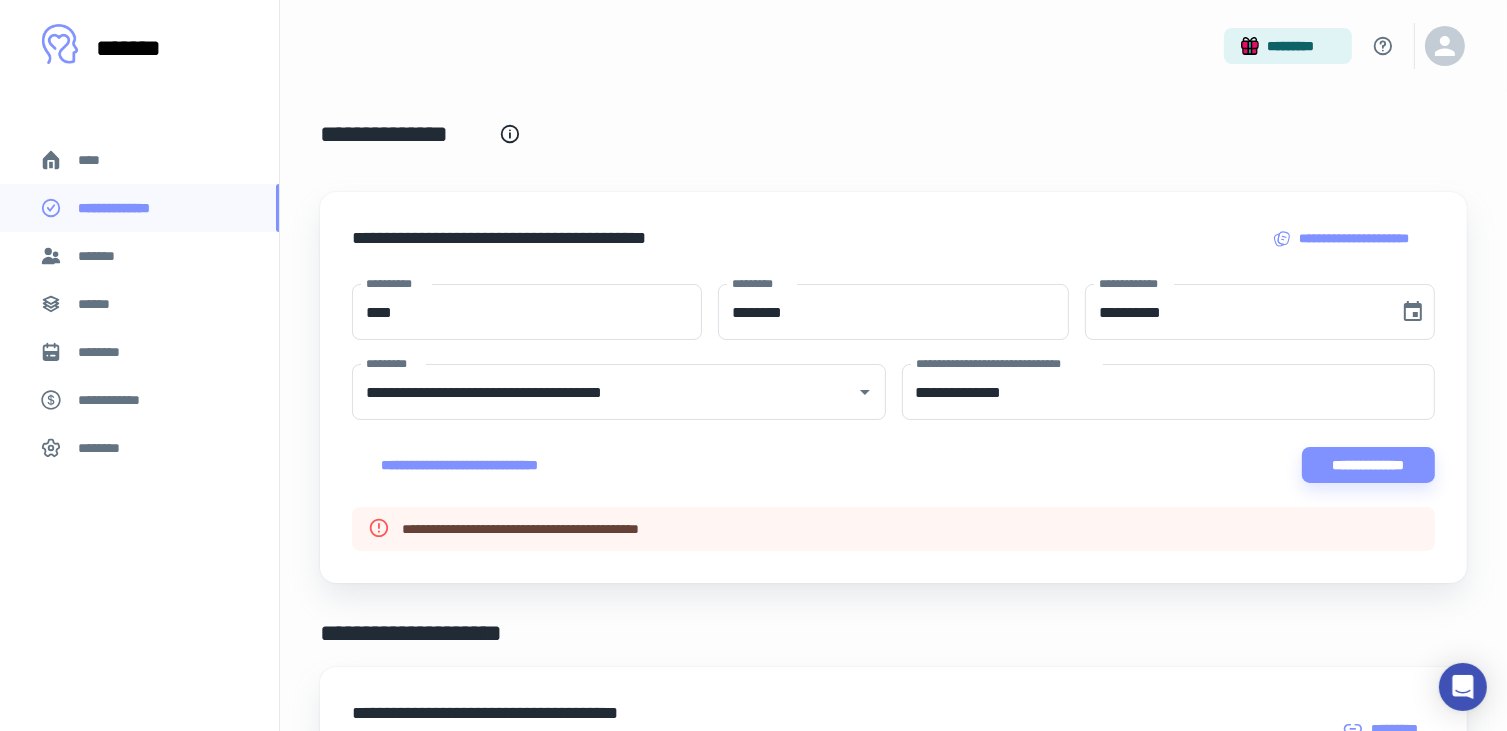 click on "*********" at bounding box center [894, 46] 